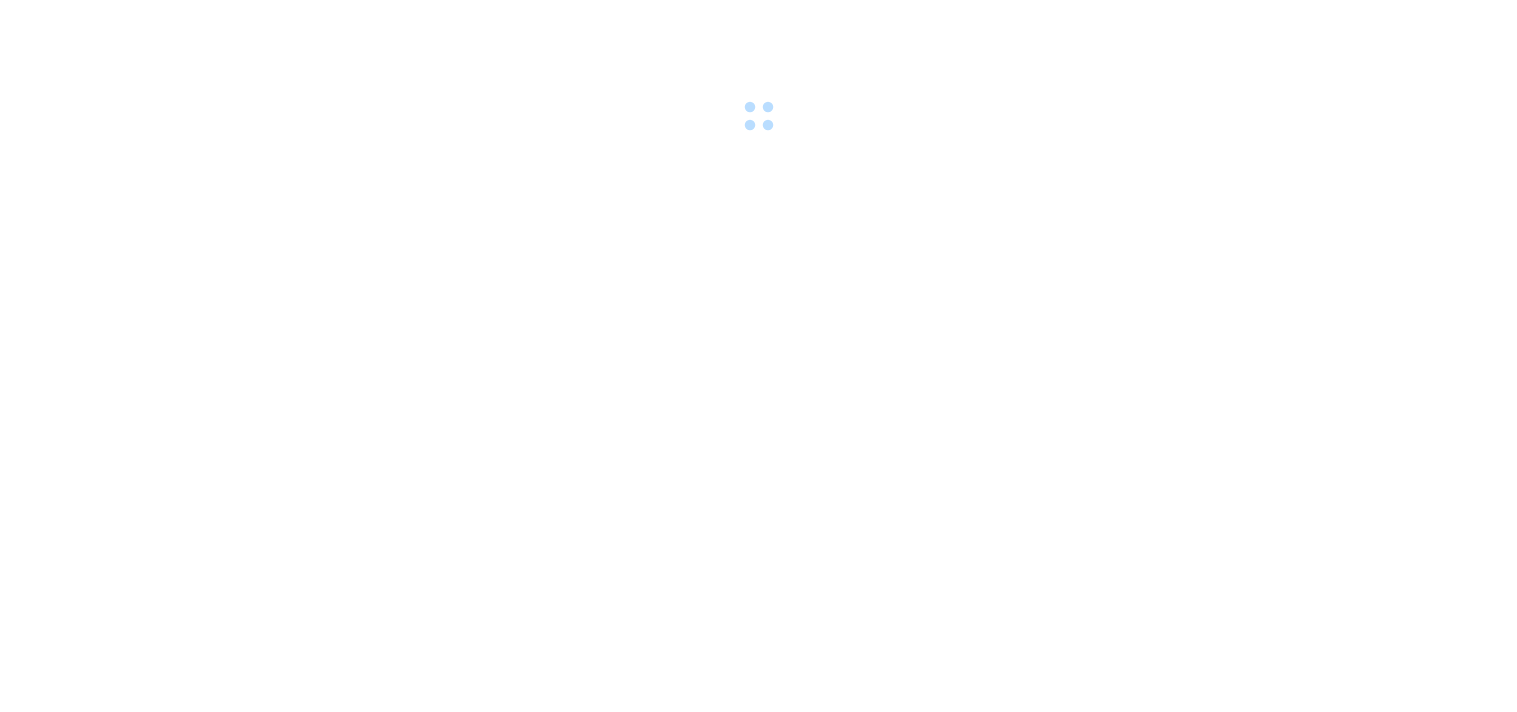 scroll, scrollTop: 0, scrollLeft: 0, axis: both 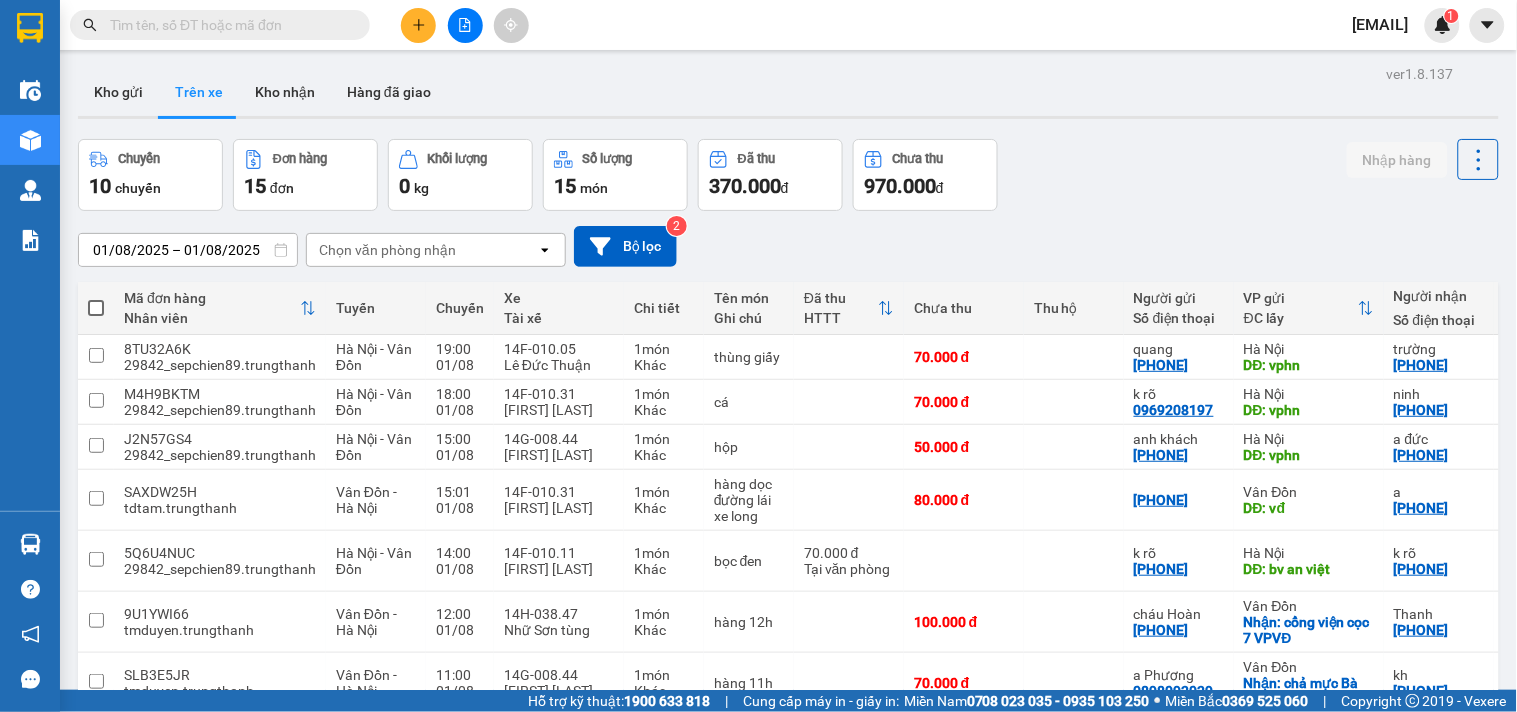 click on "01/08/2025 – 01/08/2025" at bounding box center (188, 250) 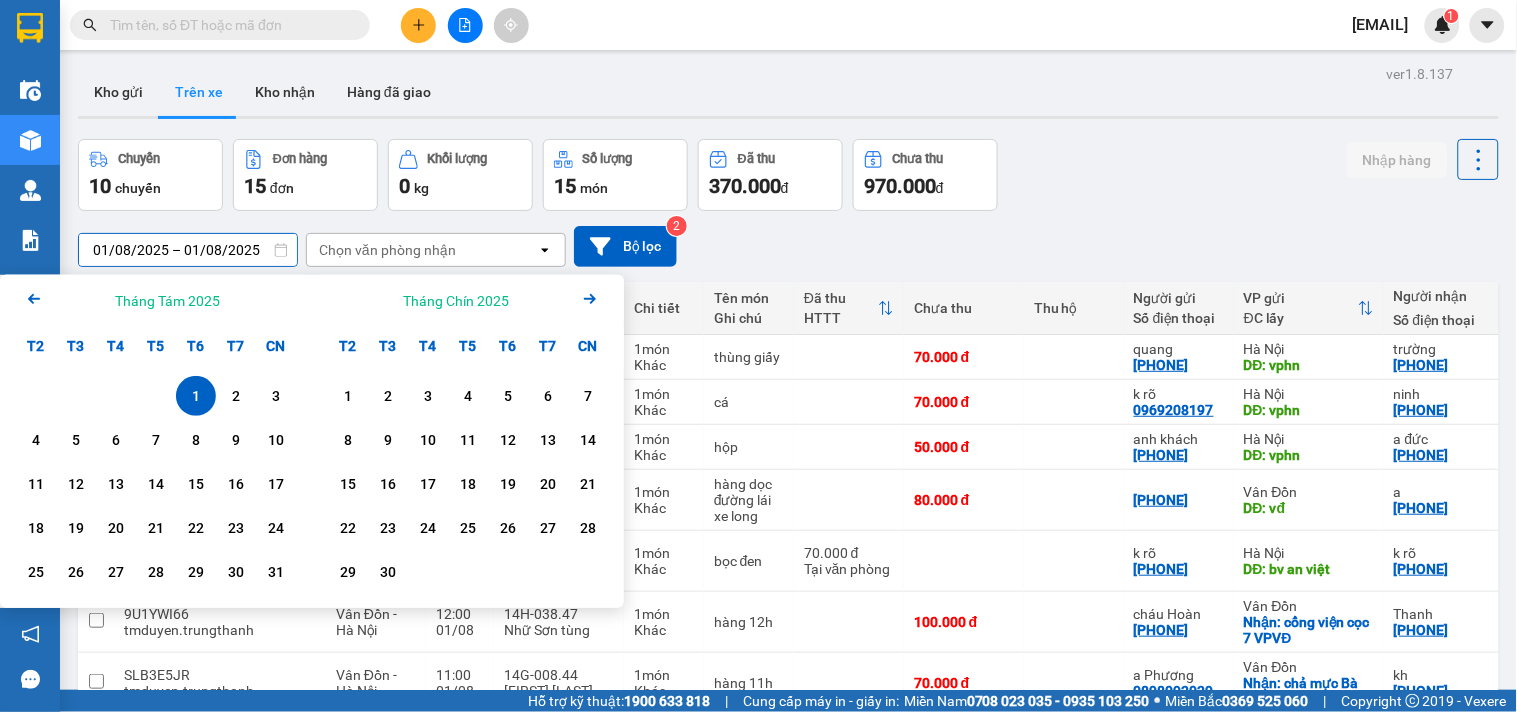 click on "1" at bounding box center [196, 396] 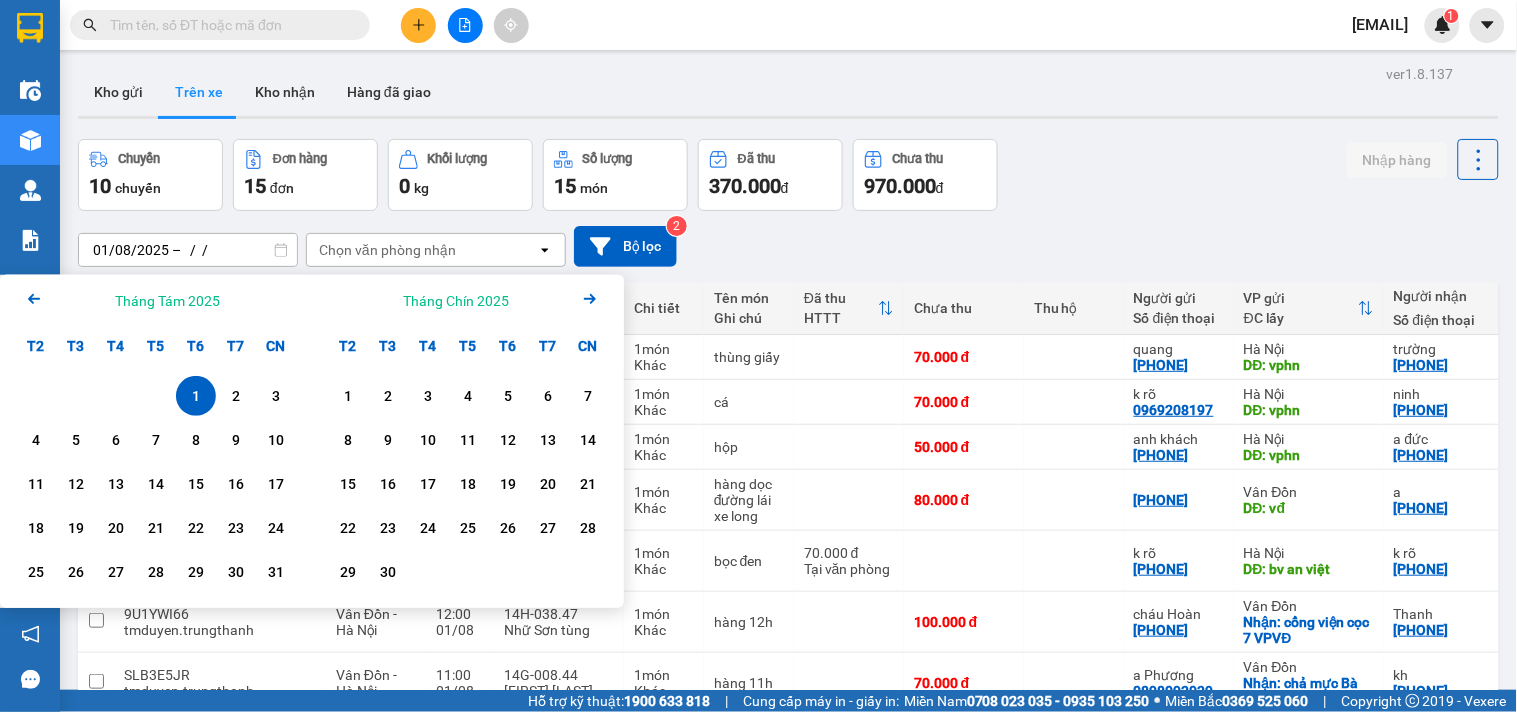 click on "1" at bounding box center [196, 396] 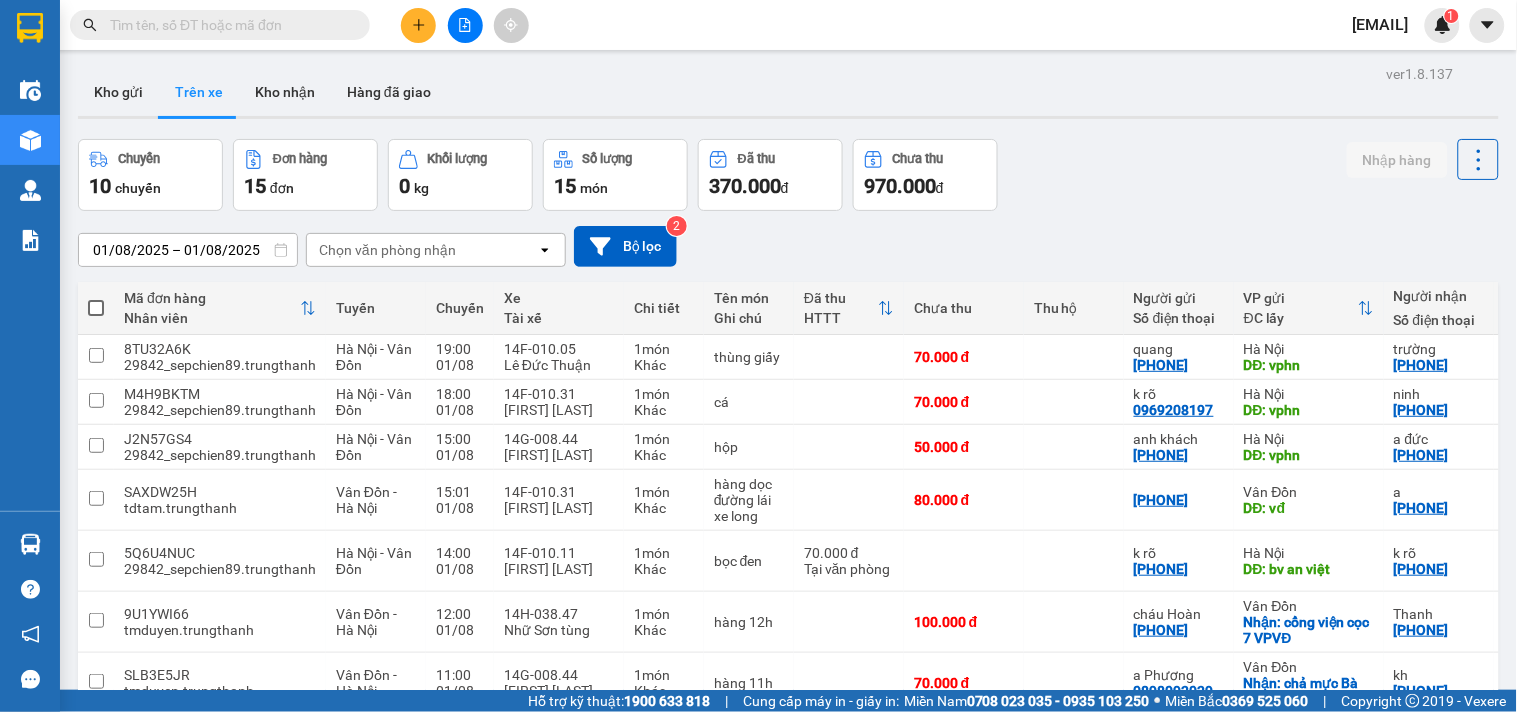 click on "01/08/2025 – 01/08/2025" at bounding box center [188, 250] 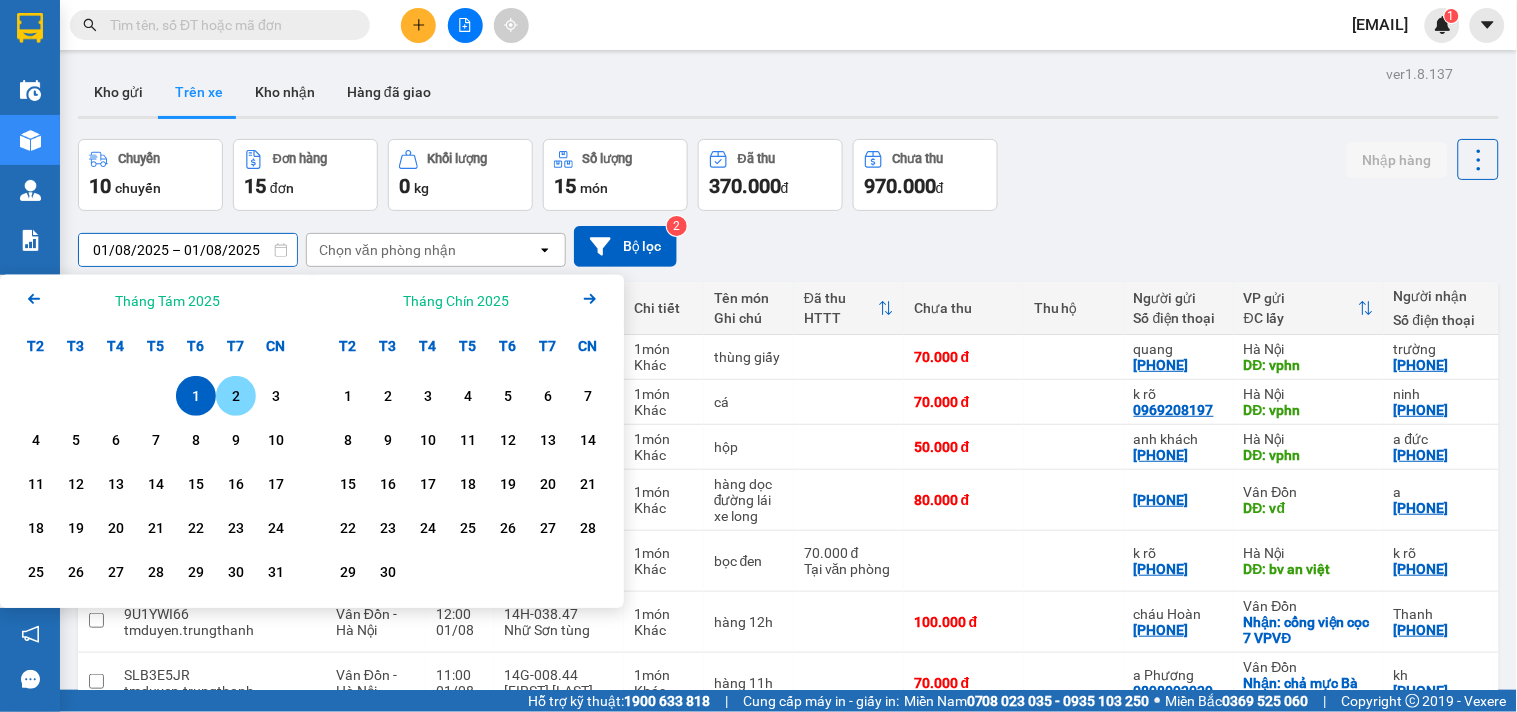 click on "2" at bounding box center (236, 396) 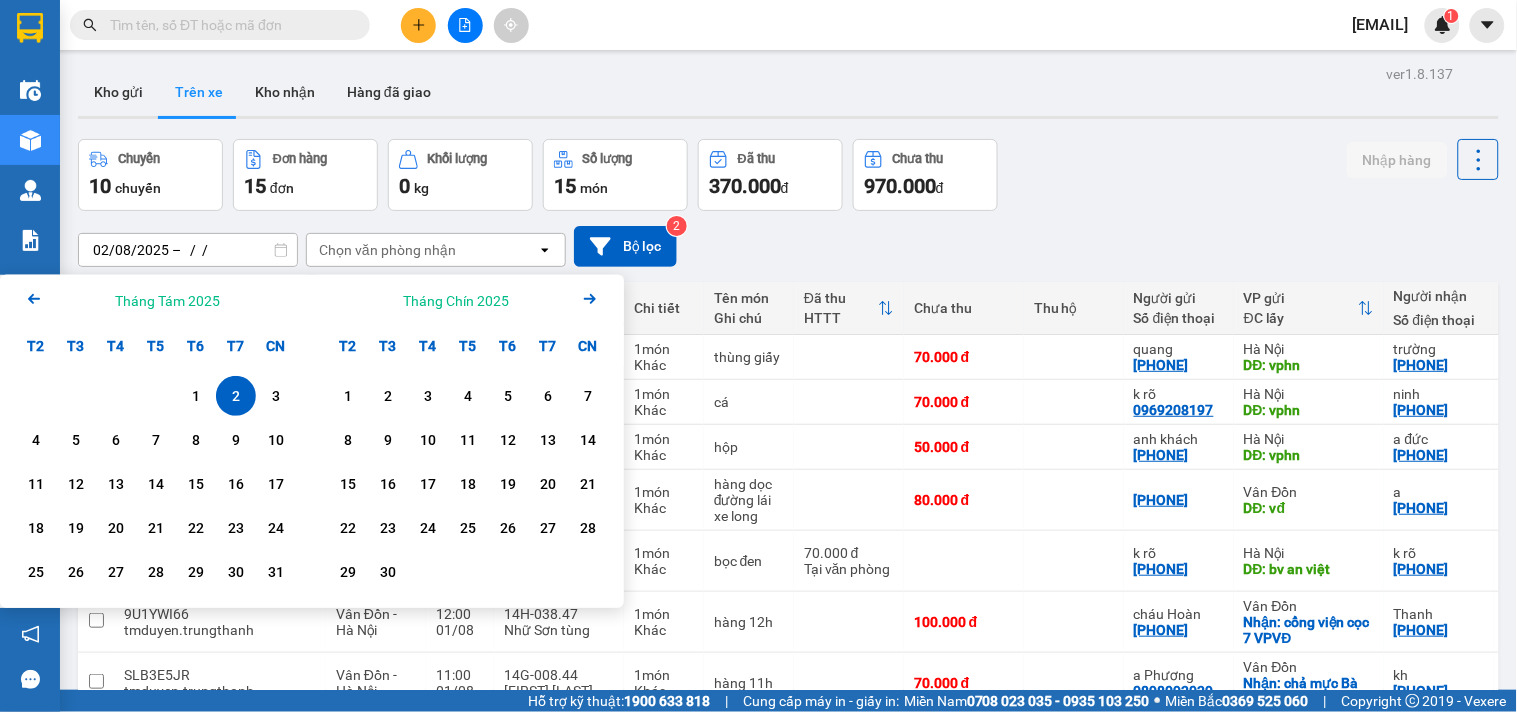 click on "2" at bounding box center (236, 396) 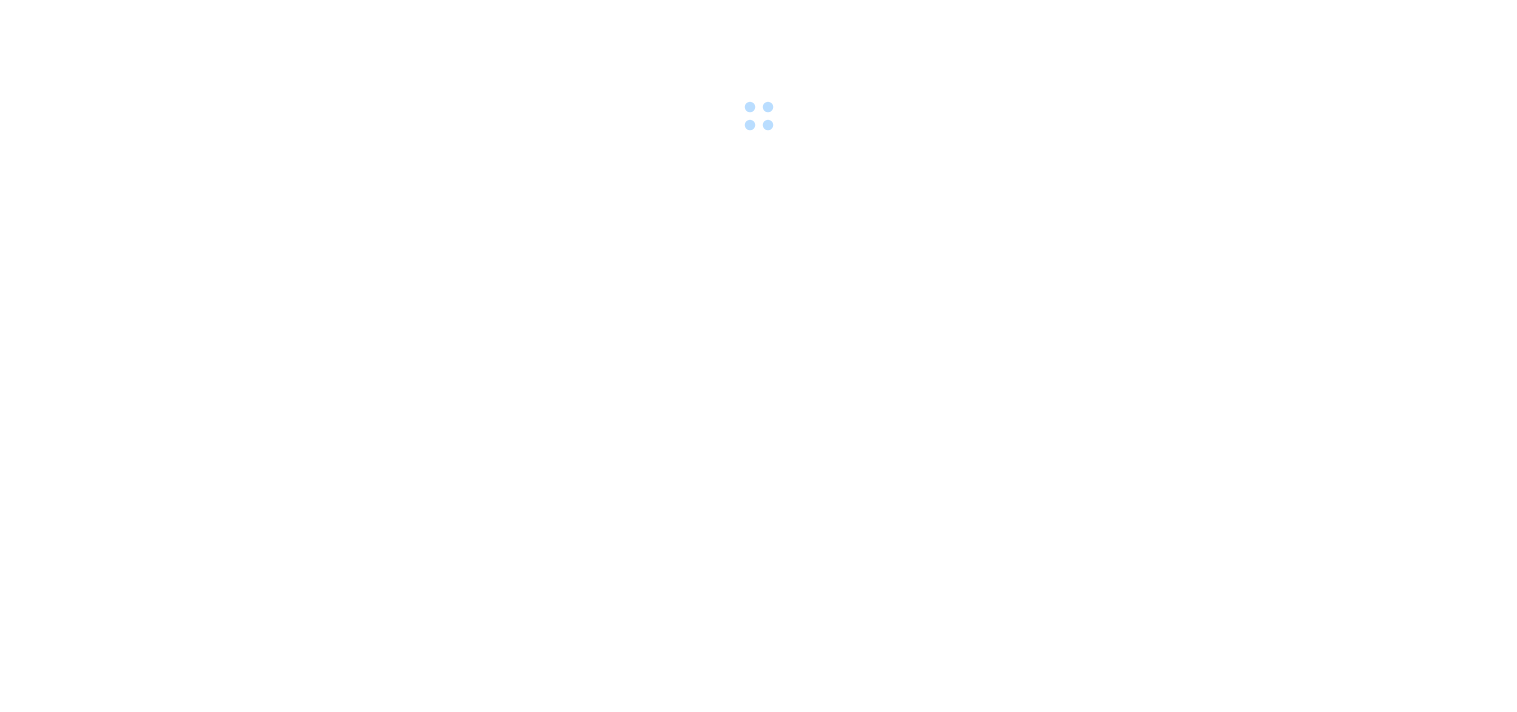 scroll, scrollTop: 0, scrollLeft: 0, axis: both 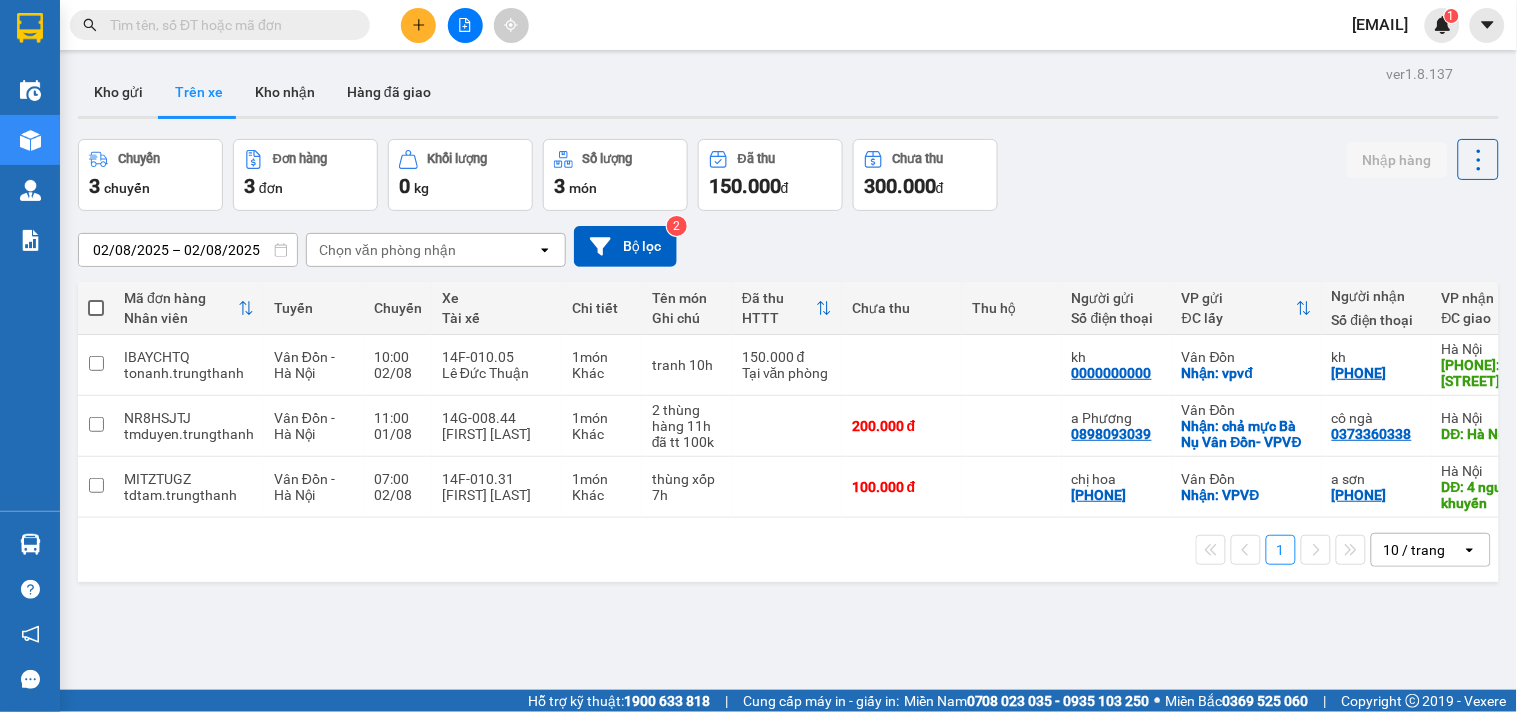 click on "02/08/2025 – 02/08/2025" at bounding box center [188, 250] 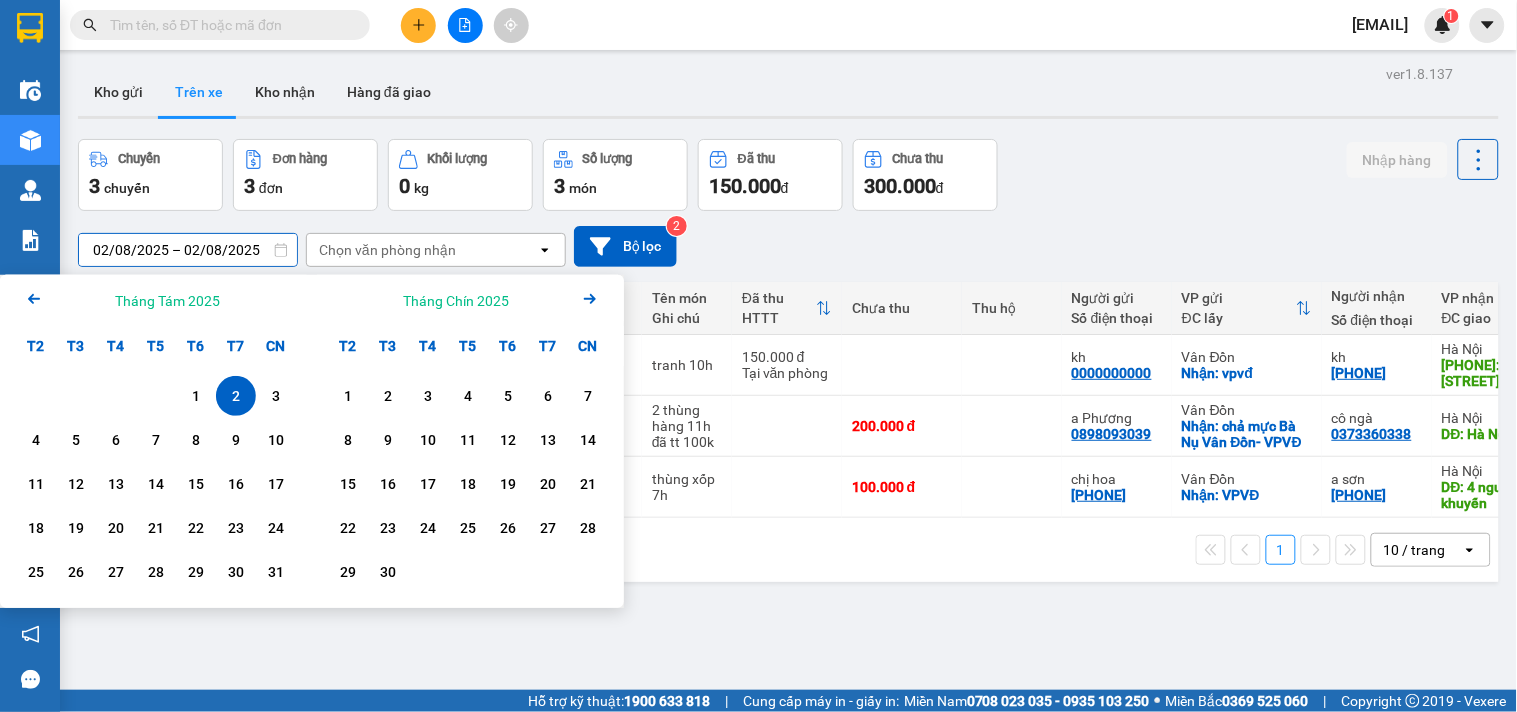 click on "2" at bounding box center [236, 396] 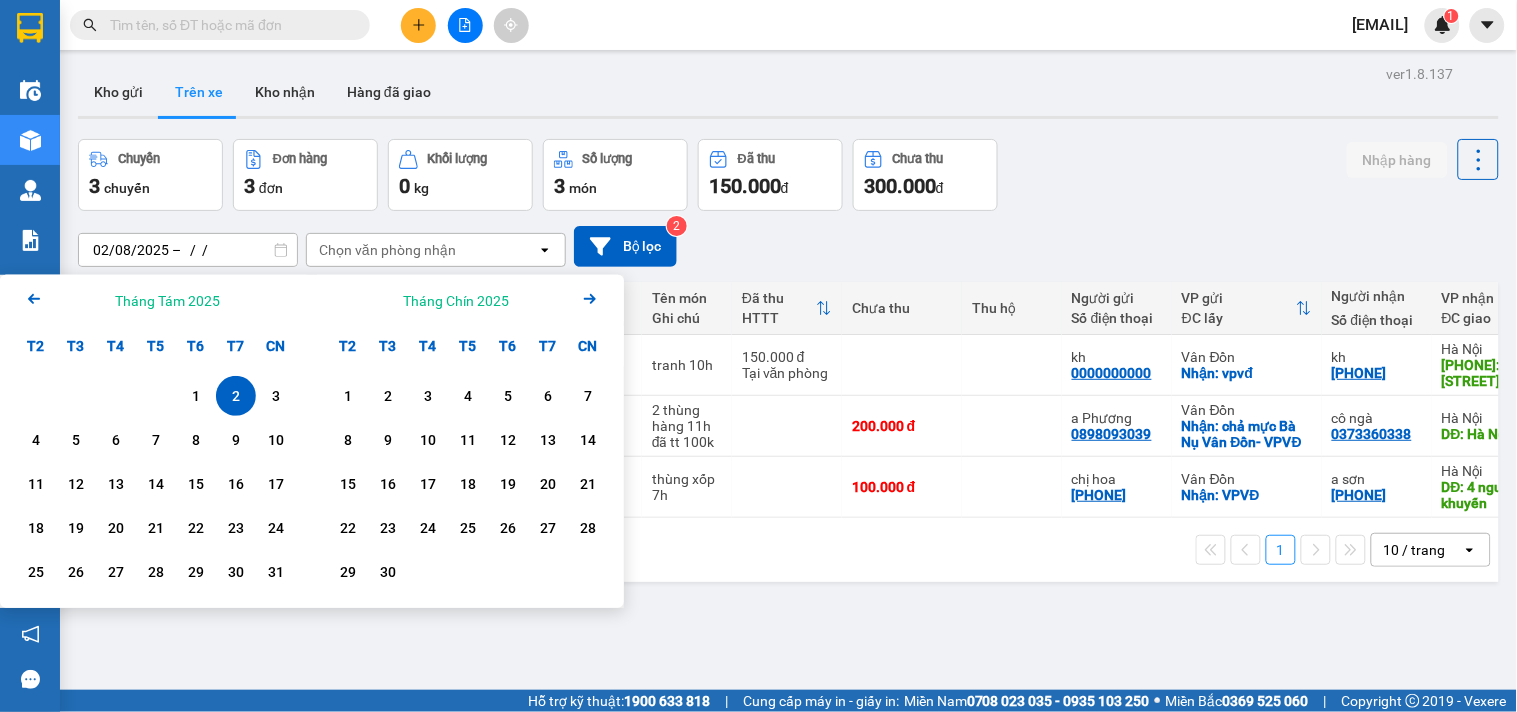click on "2" at bounding box center (236, 396) 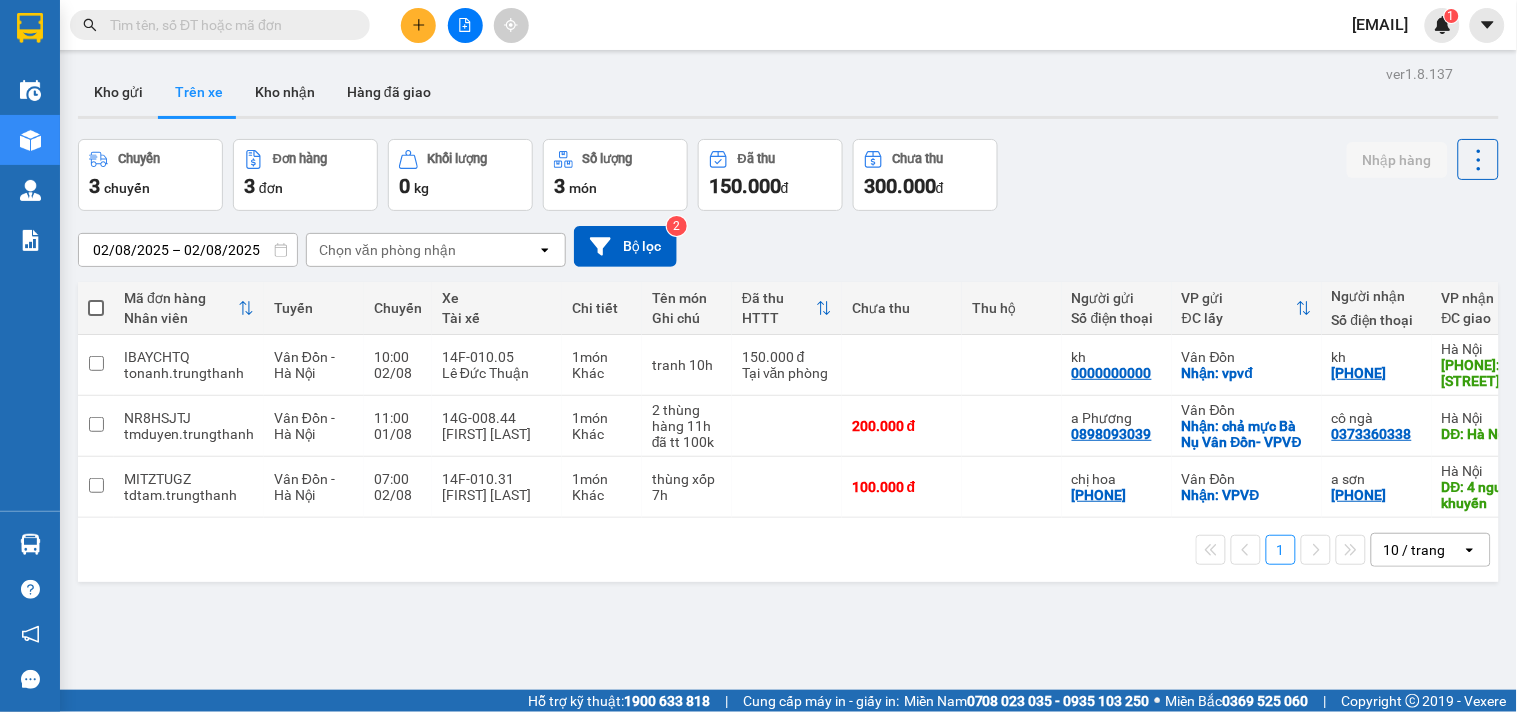 click on "Chuyến 3 chuyến Đơn hàng 3 đơn Khối lượng 0 kg Số lượng 3 món Đã thu 150.000  đ Chưa thu 300.000  đ Nhập hàng" at bounding box center (788, 175) 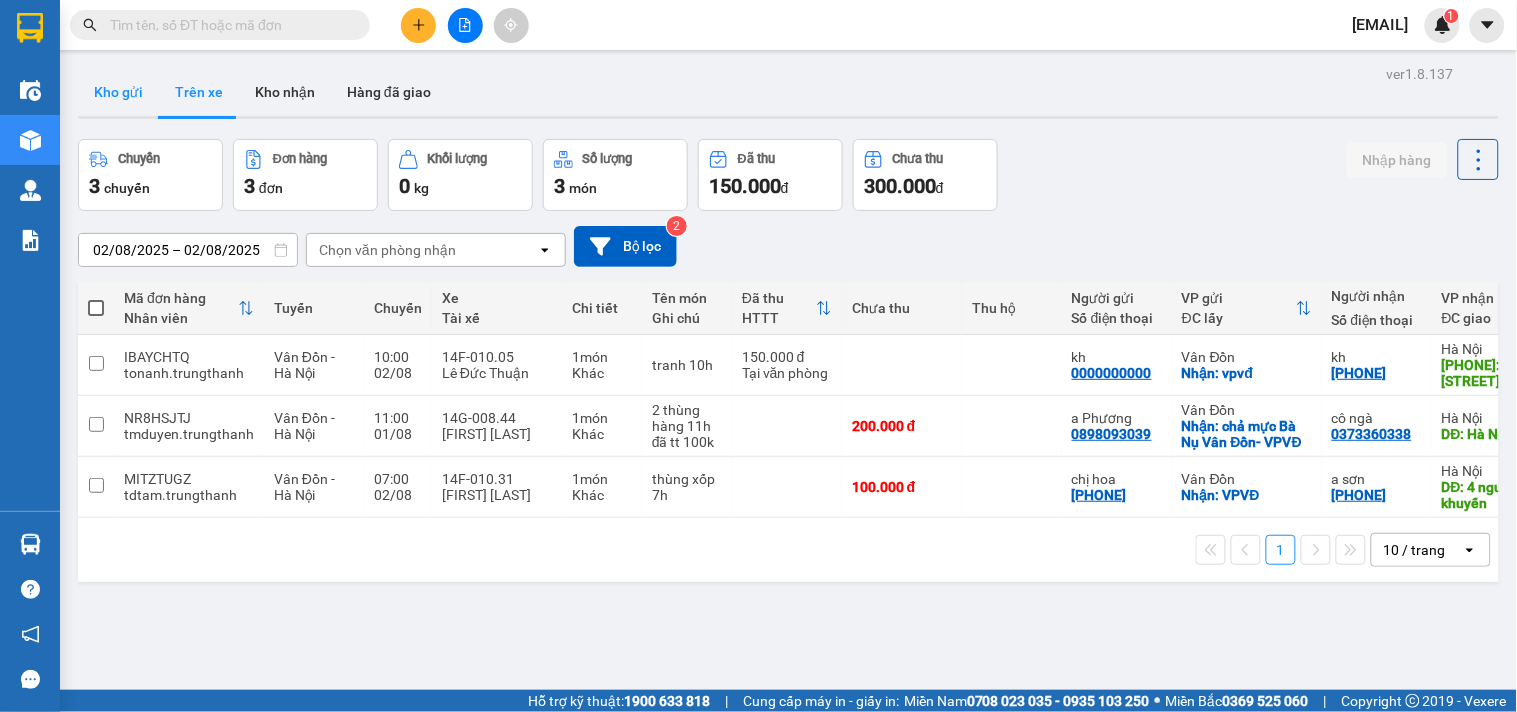 click on "Kho gửi" at bounding box center (118, 92) 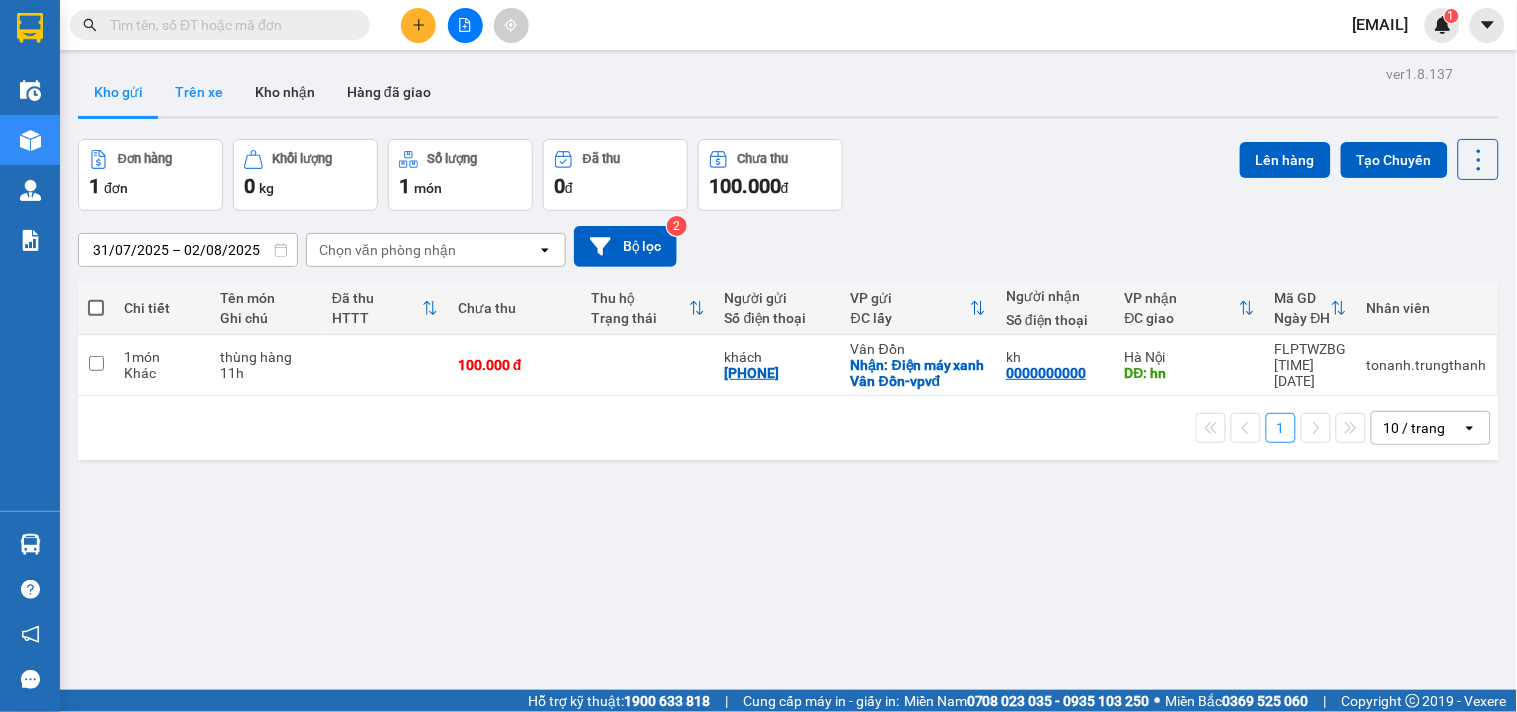click on "Trên xe" at bounding box center [199, 92] 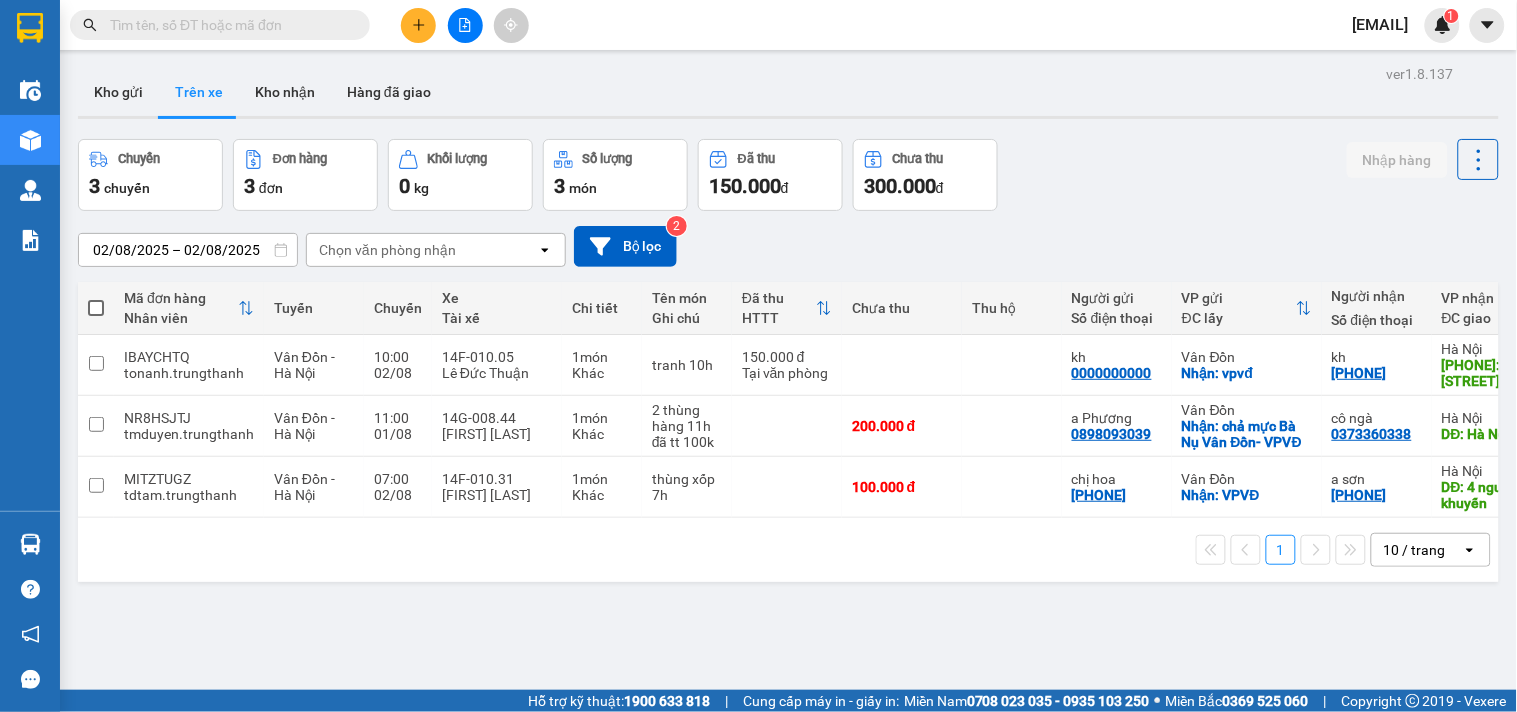 click on "02/08/2025 – 02/08/2025" at bounding box center (188, 250) 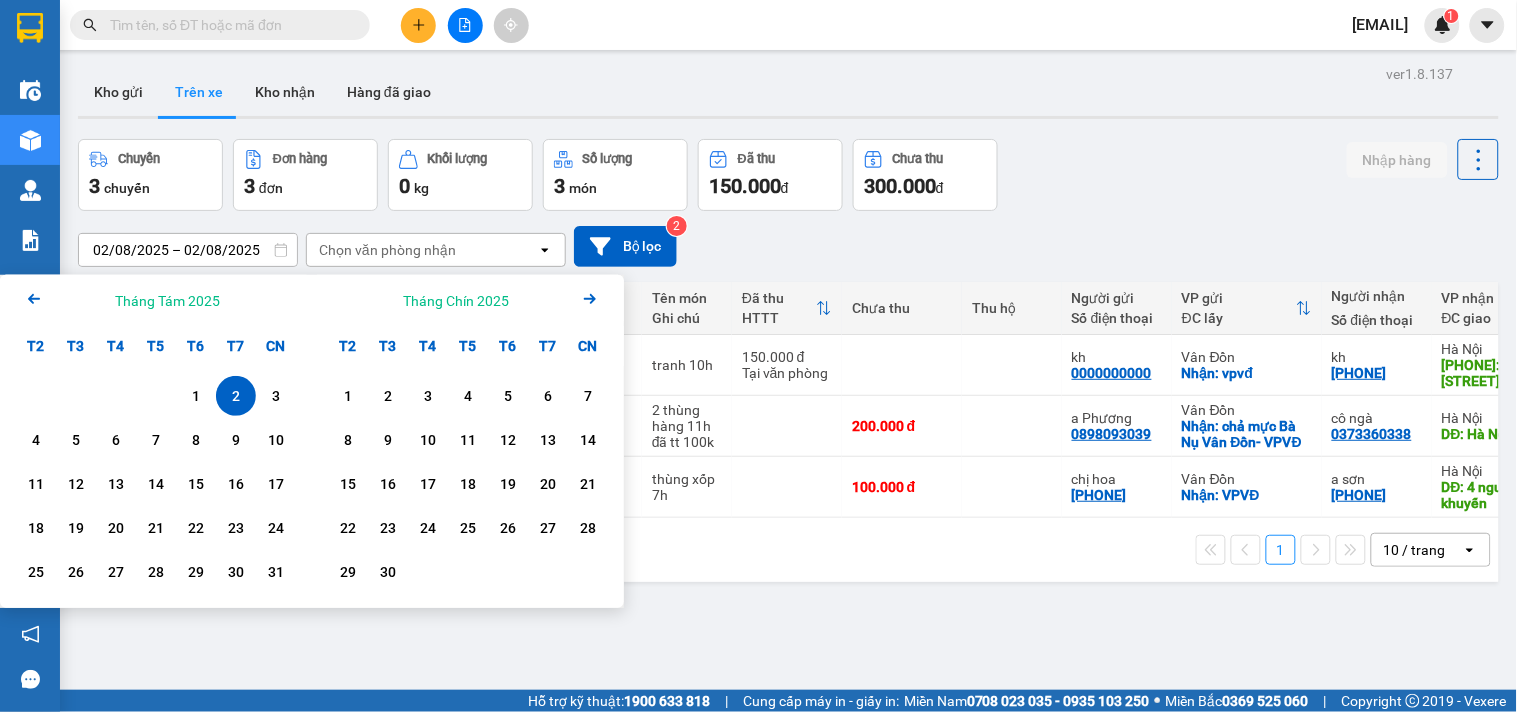 click on "2" at bounding box center [236, 396] 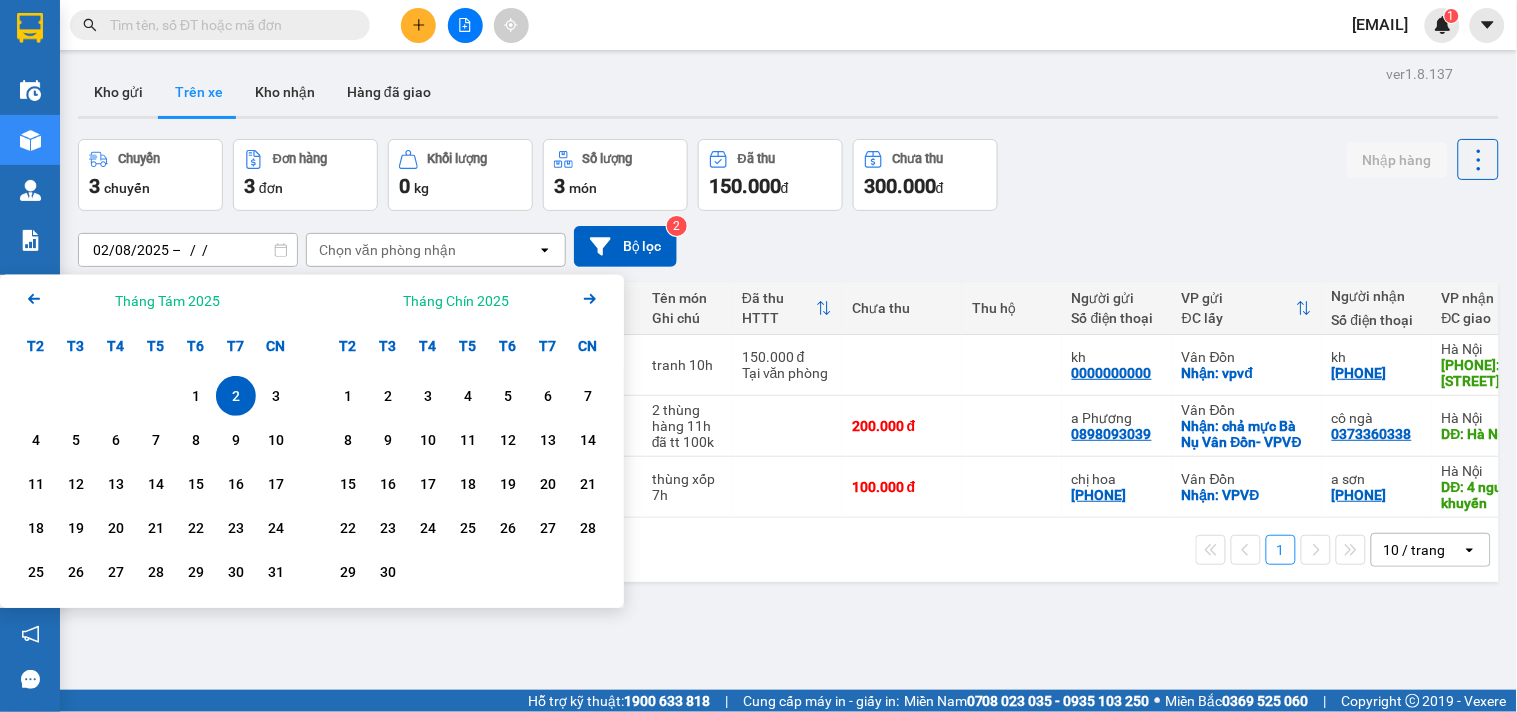 click on "2" at bounding box center (236, 396) 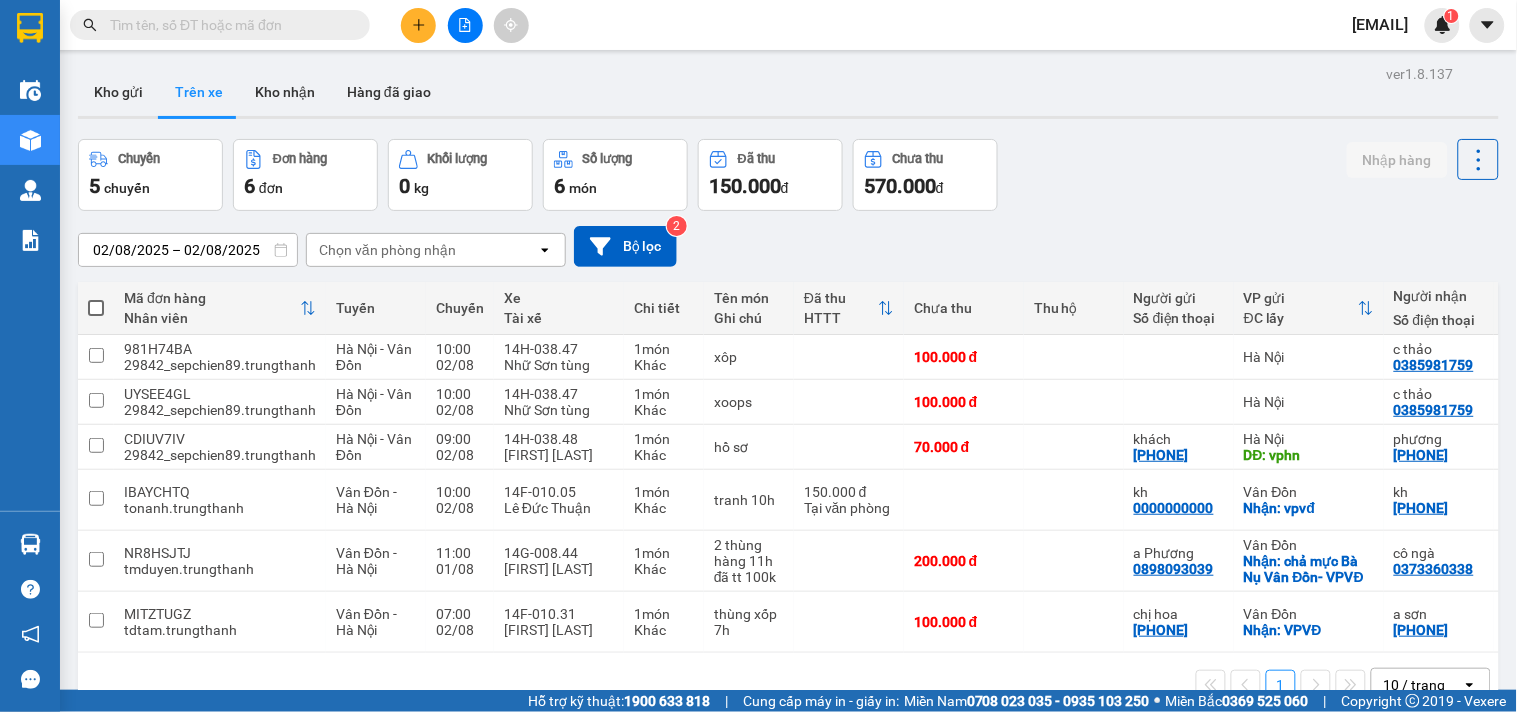 click on "02/08/2025 – 02/08/2025" at bounding box center (188, 250) 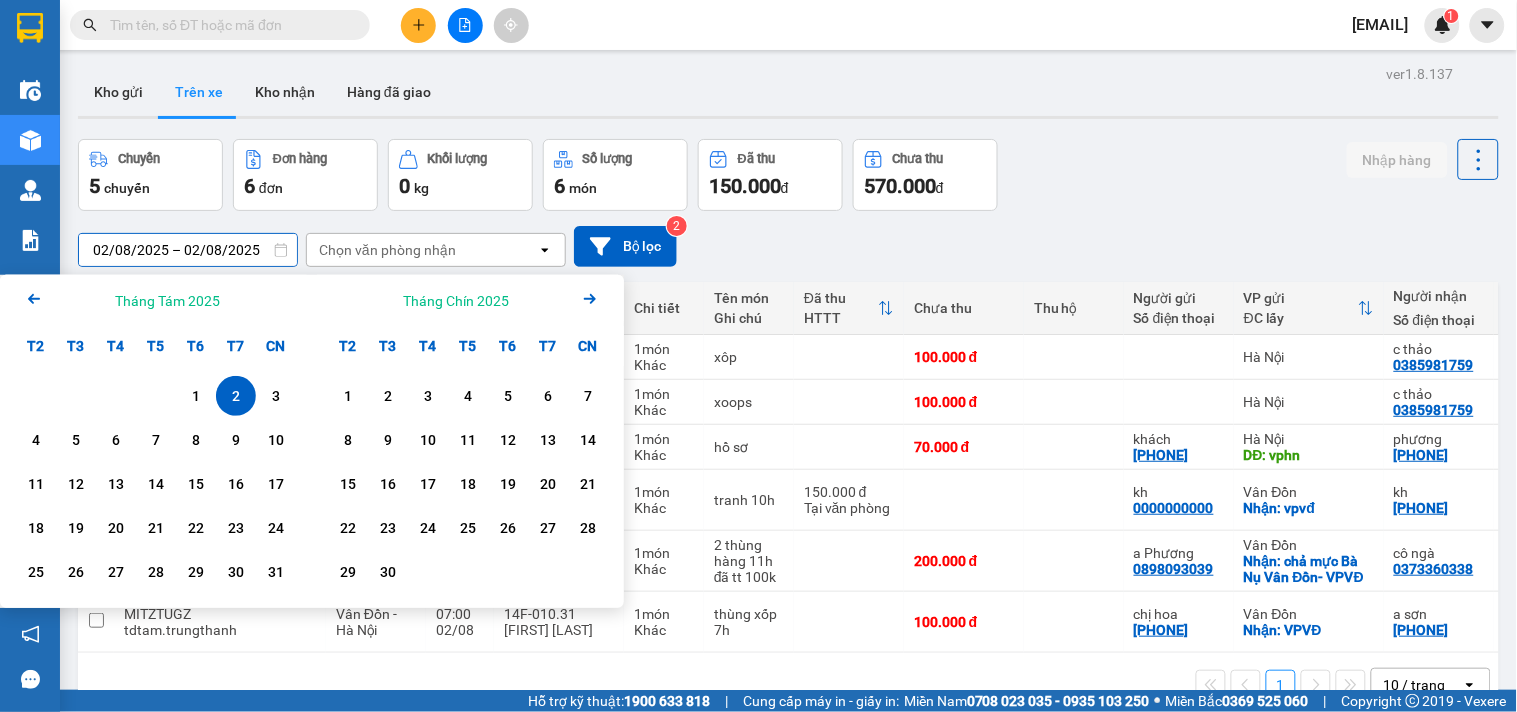 click on "2" at bounding box center [236, 396] 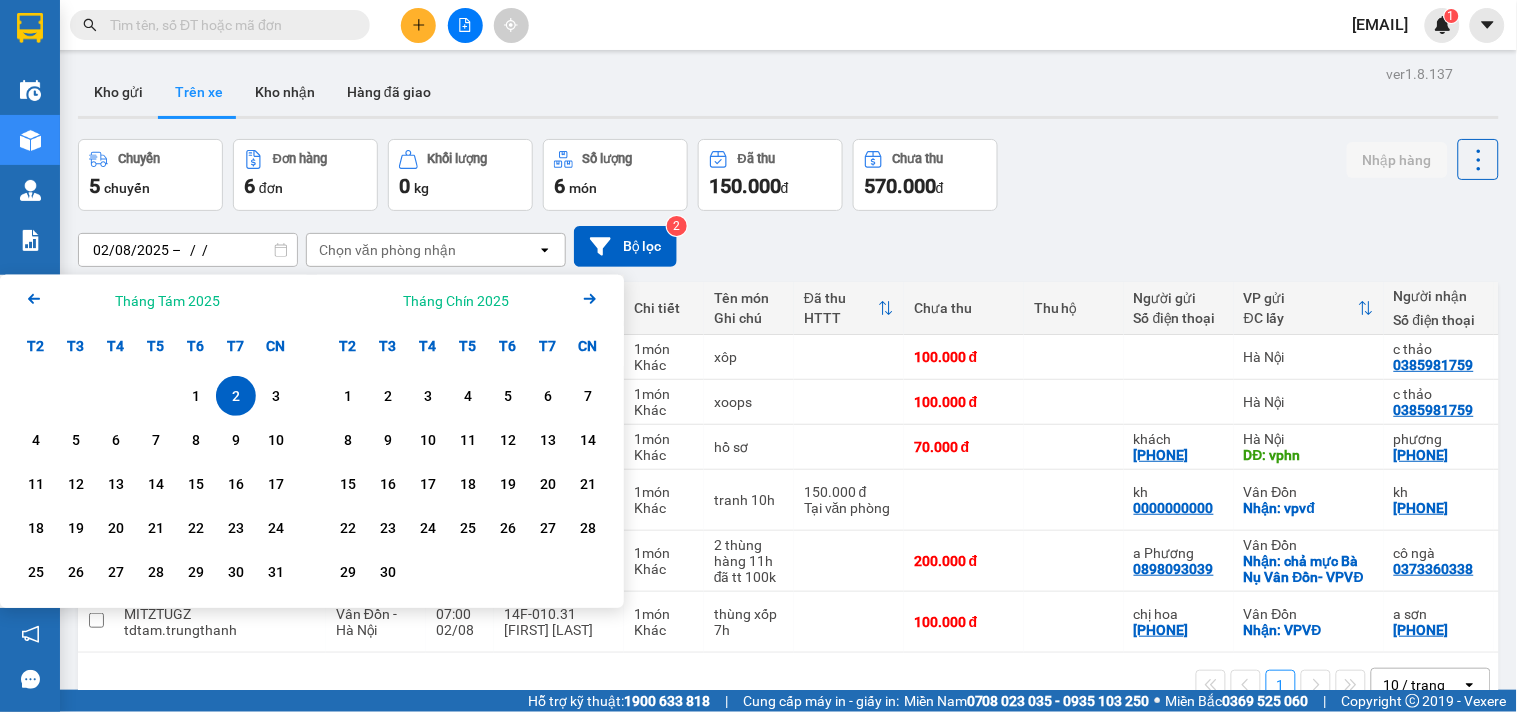 click on "2" at bounding box center (236, 396) 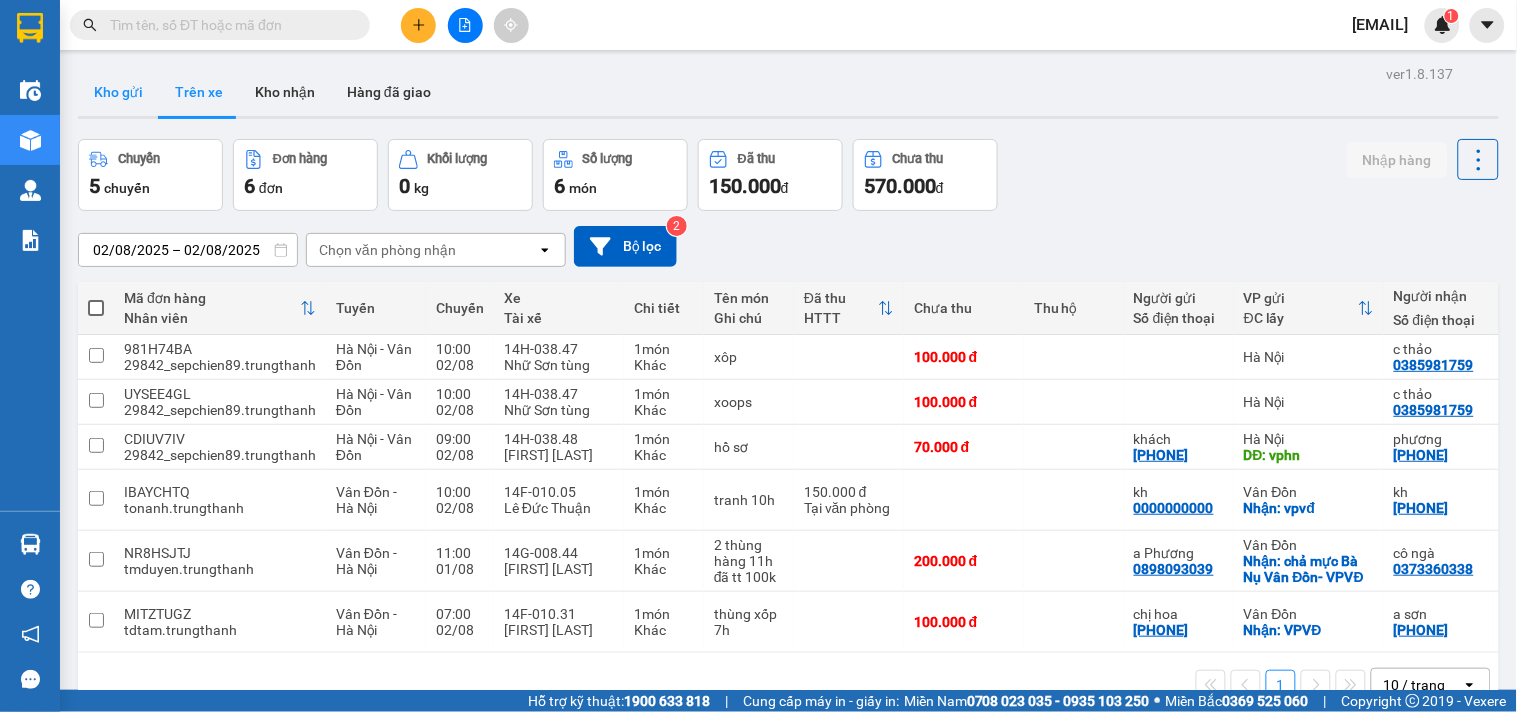click on "Kho gửi" at bounding box center [118, 92] 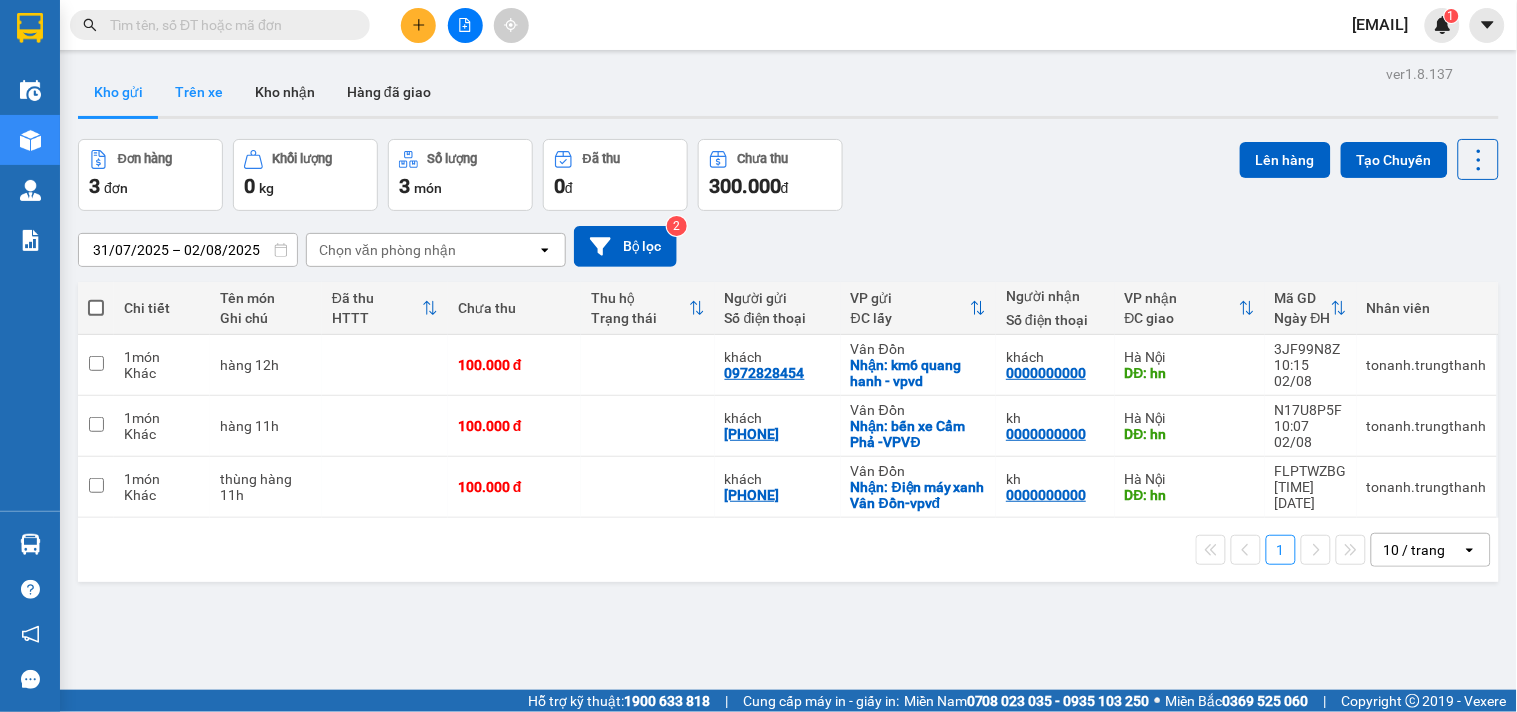 click on "Trên xe" at bounding box center (199, 92) 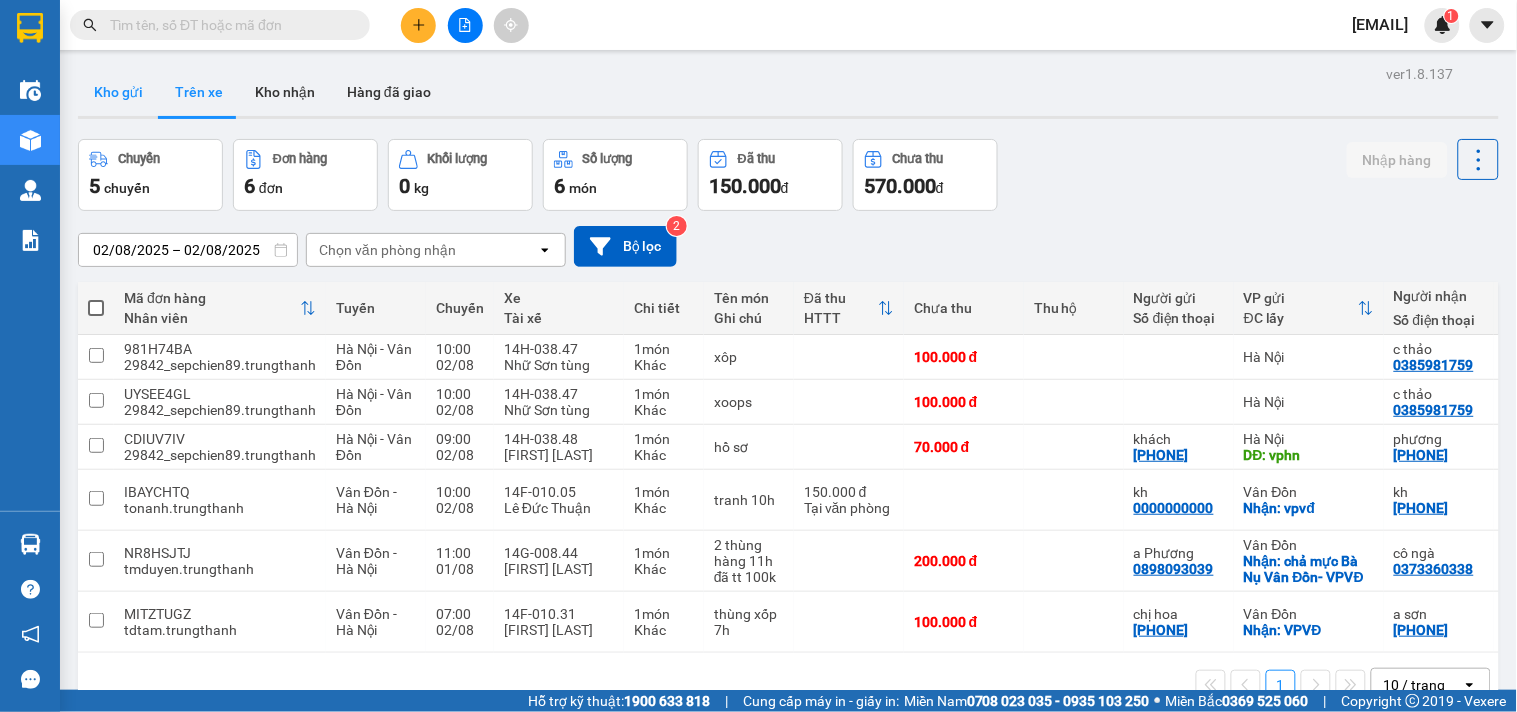 click on "Kho gửi" at bounding box center (118, 92) 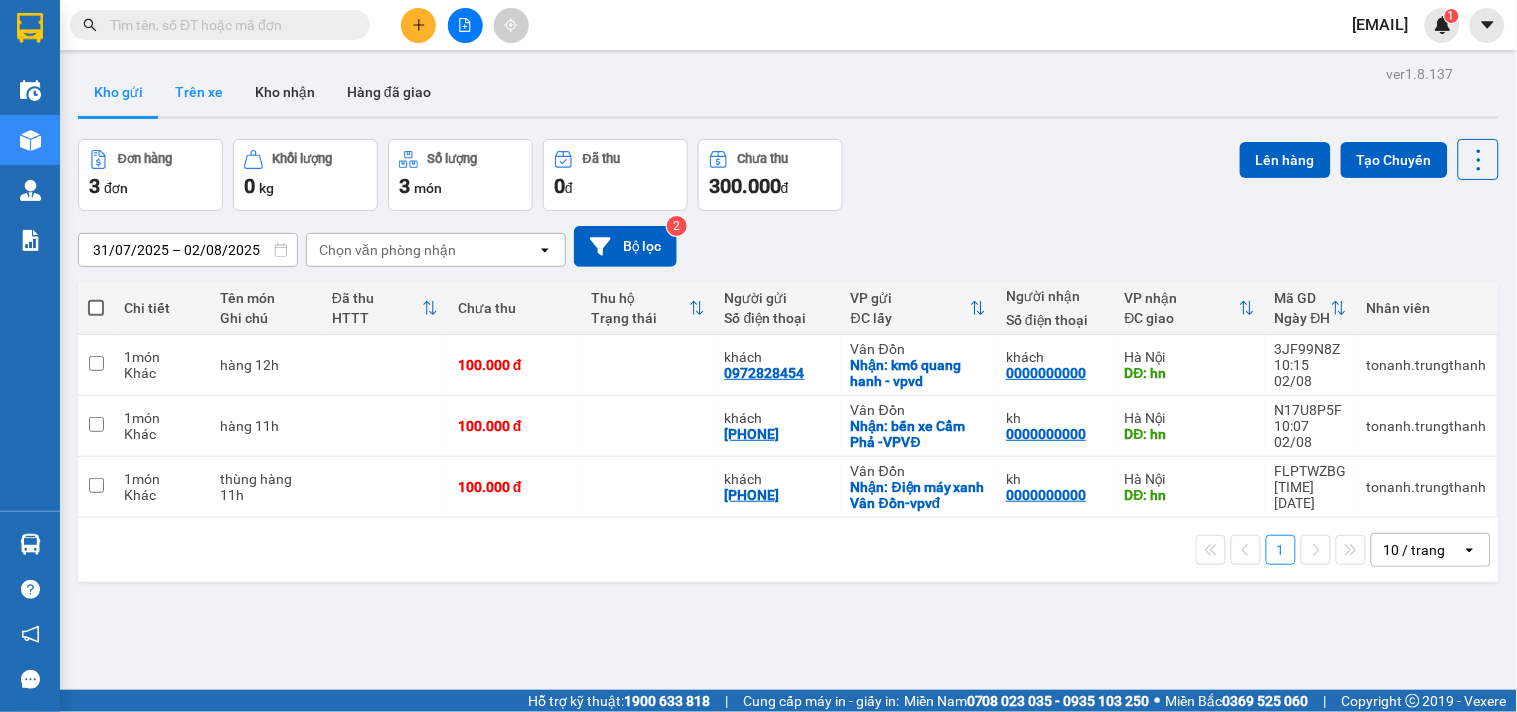 click on "Trên xe" at bounding box center [199, 92] 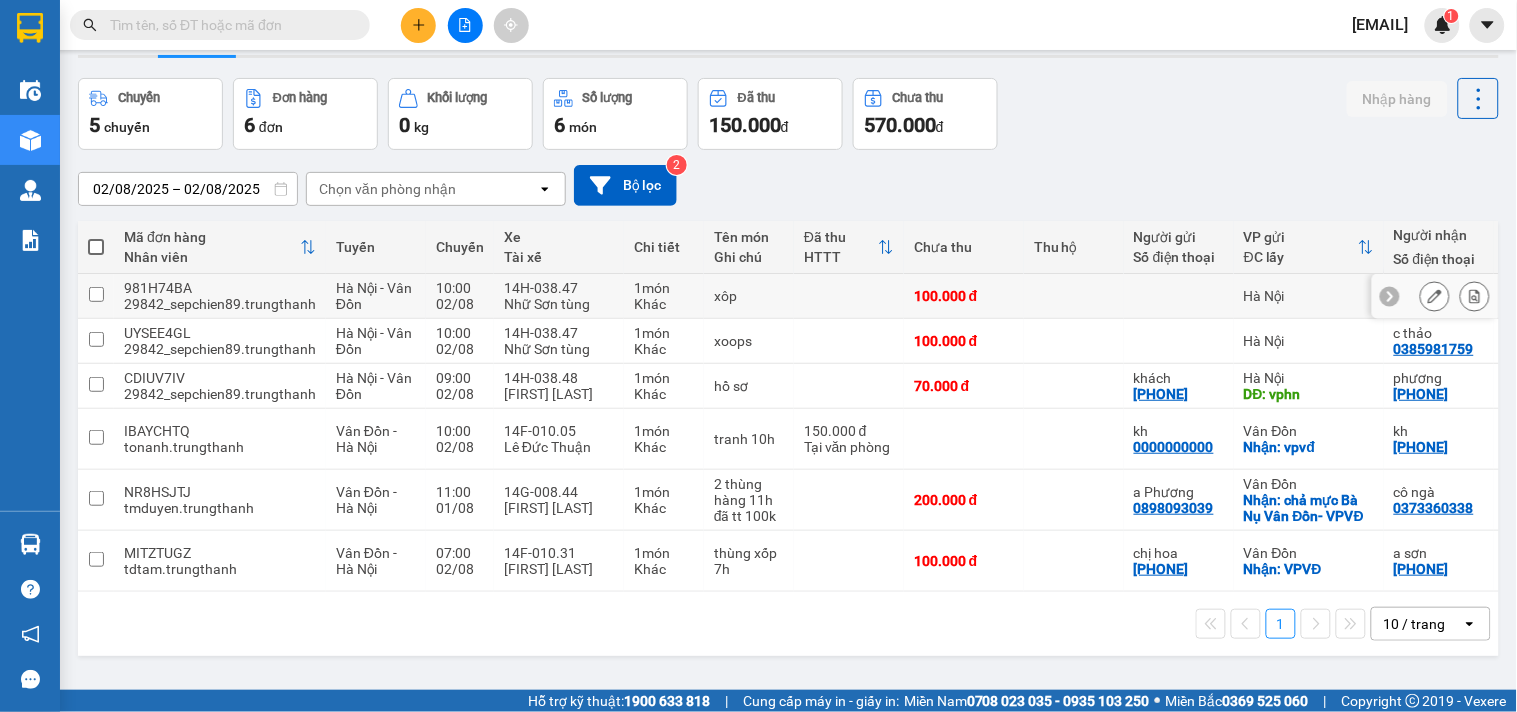 scroll, scrollTop: 92, scrollLeft: 0, axis: vertical 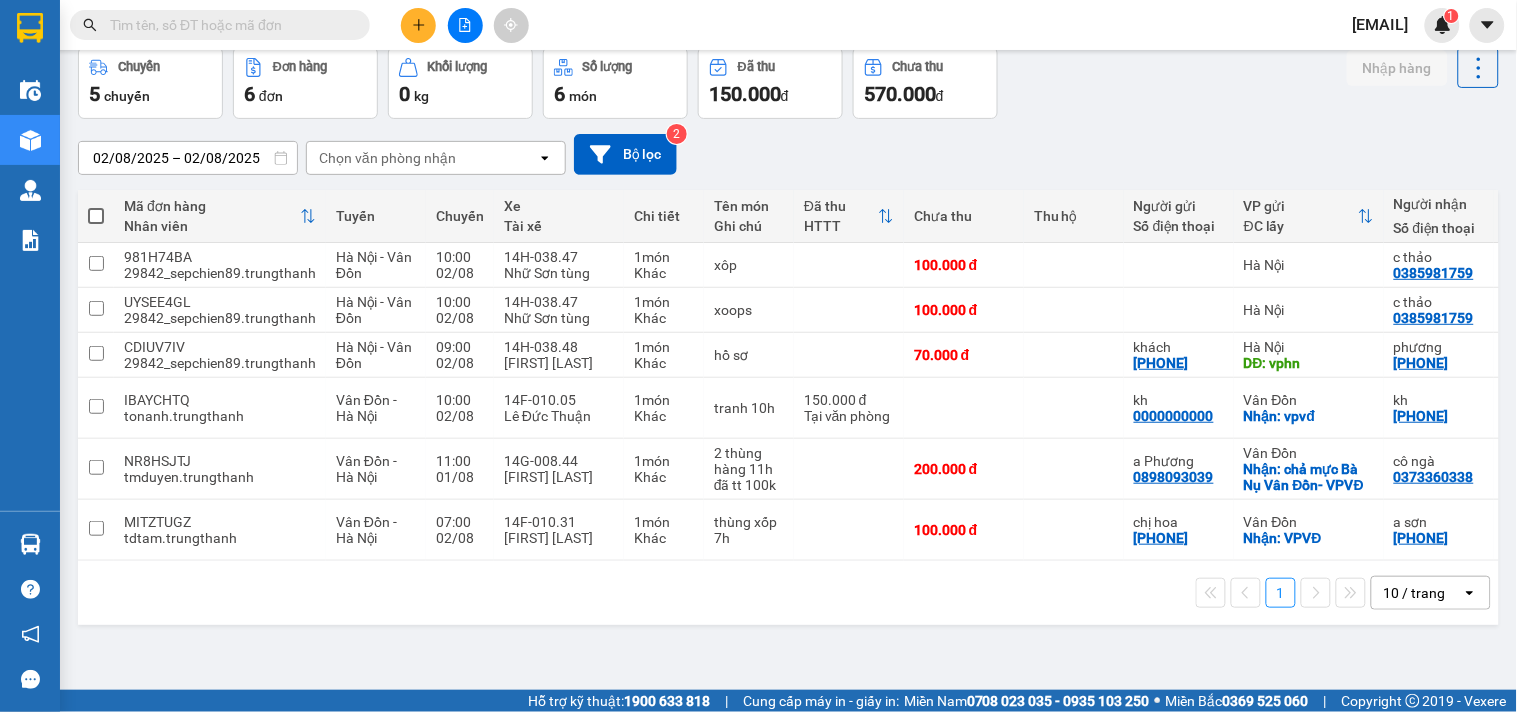 click on "02/08/2025 – 02/08/2025" at bounding box center (188, 158) 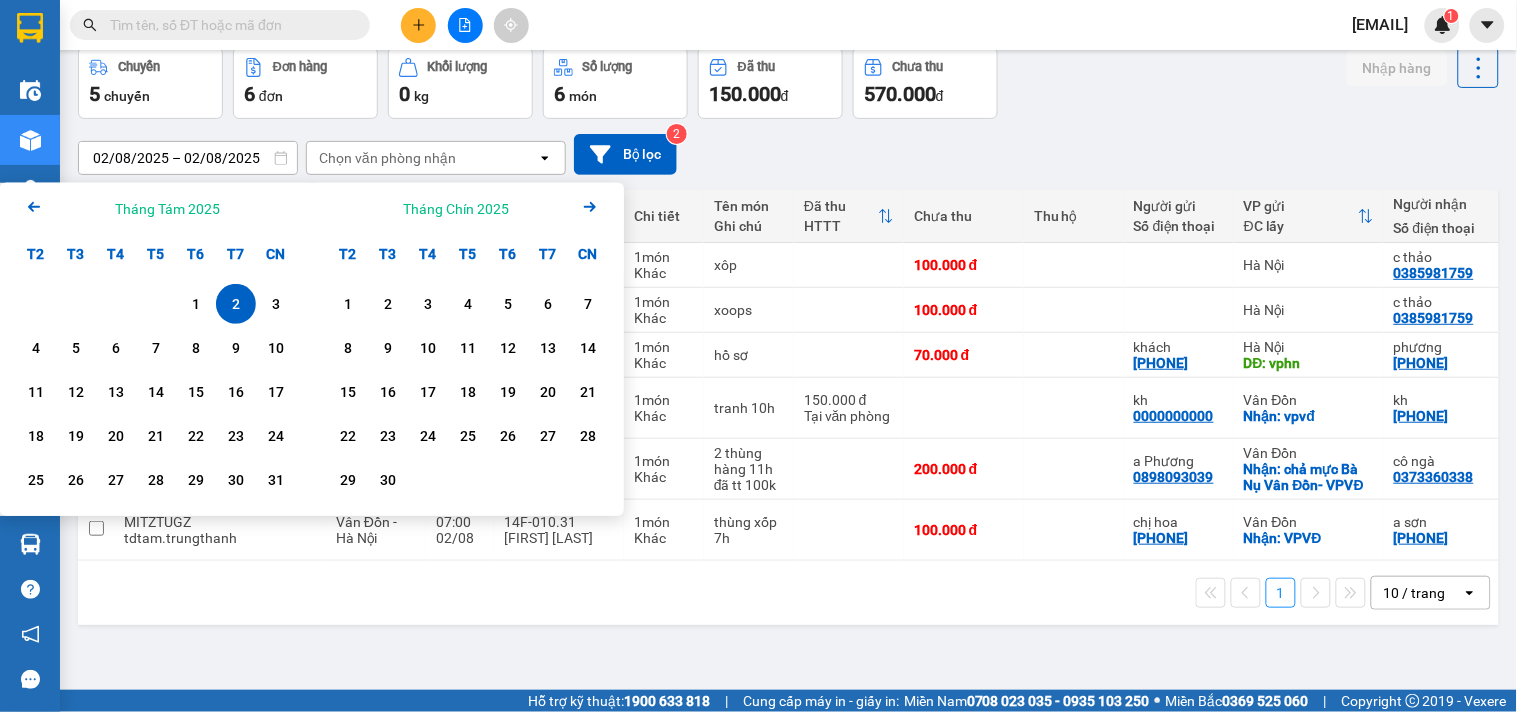 click on "2" at bounding box center (236, 304) 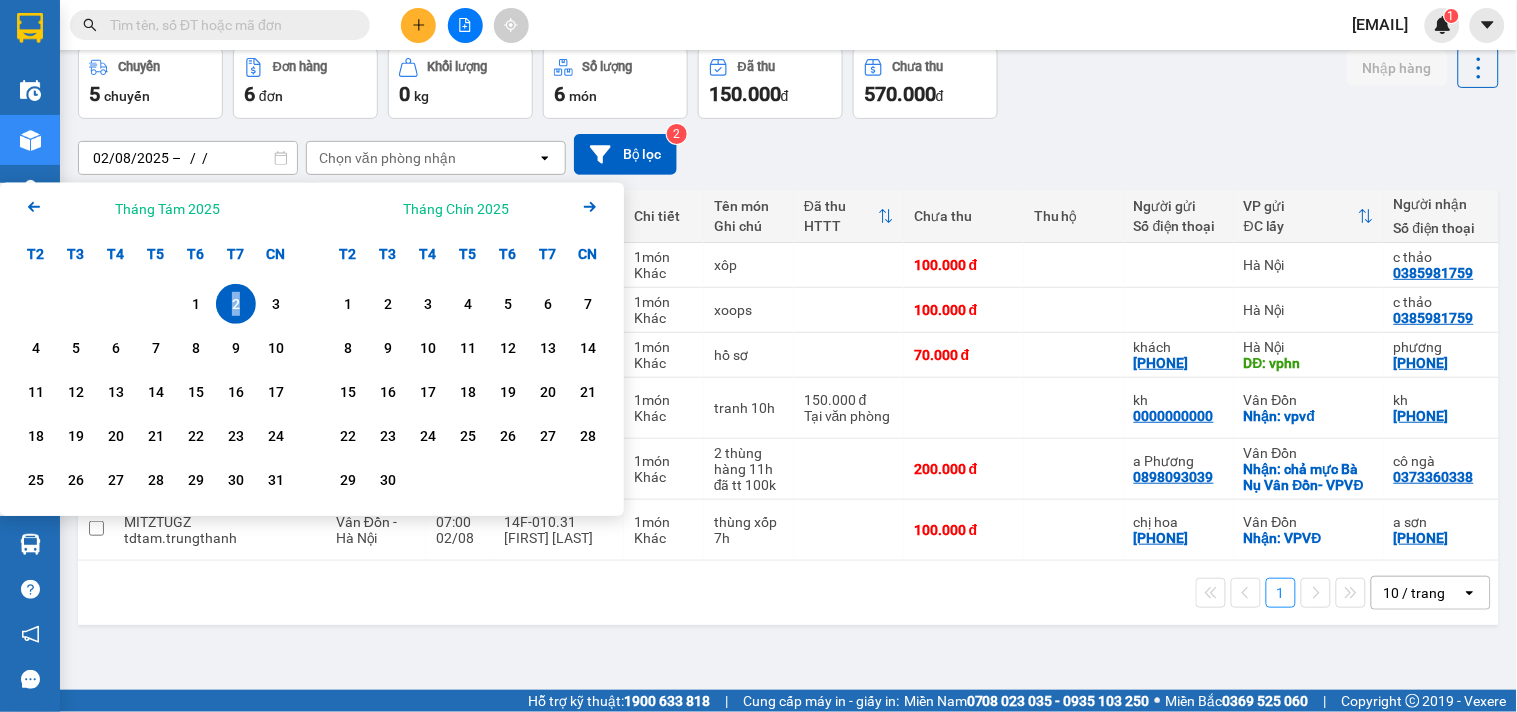click on "2" at bounding box center (236, 304) 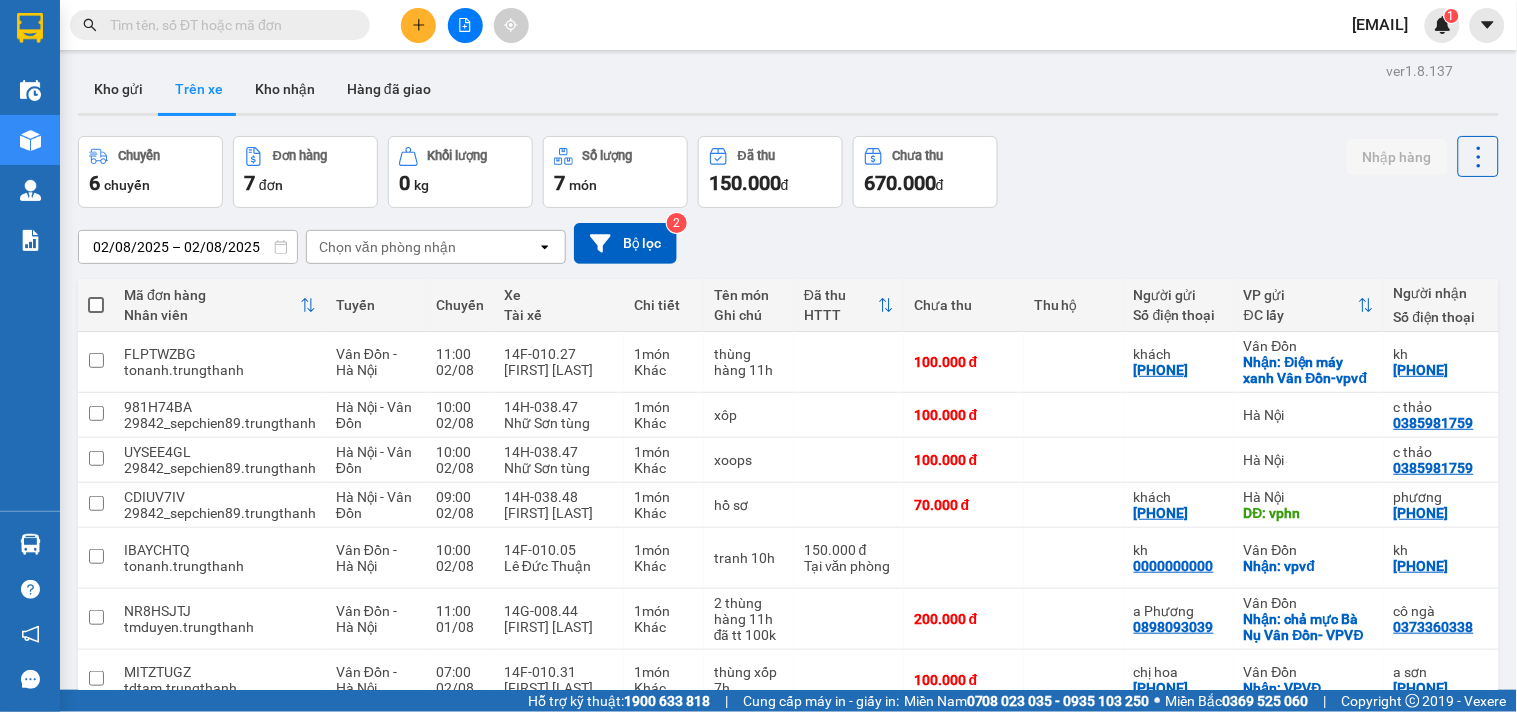 scroll, scrollTop: 0, scrollLeft: 0, axis: both 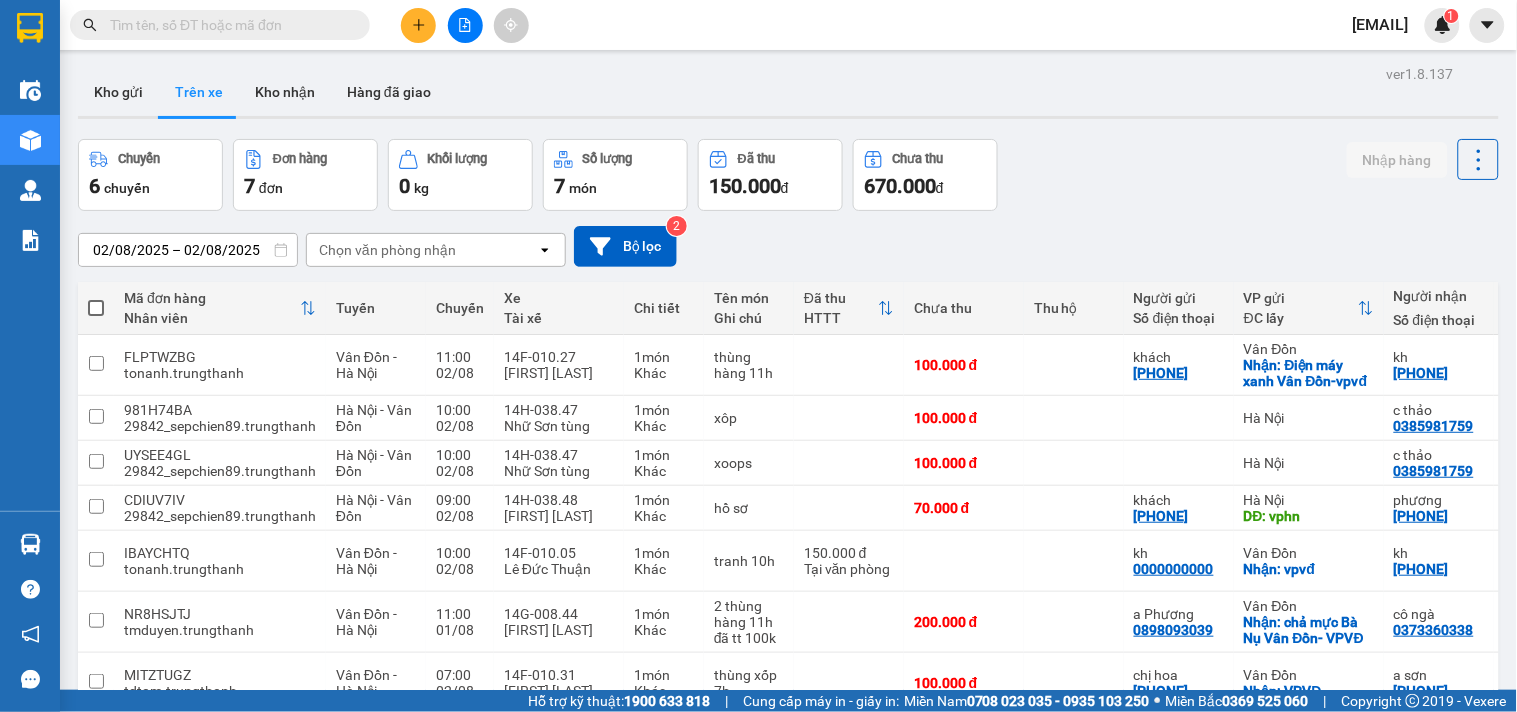 click on "02/08/2025 – 02/08/2025" at bounding box center [188, 250] 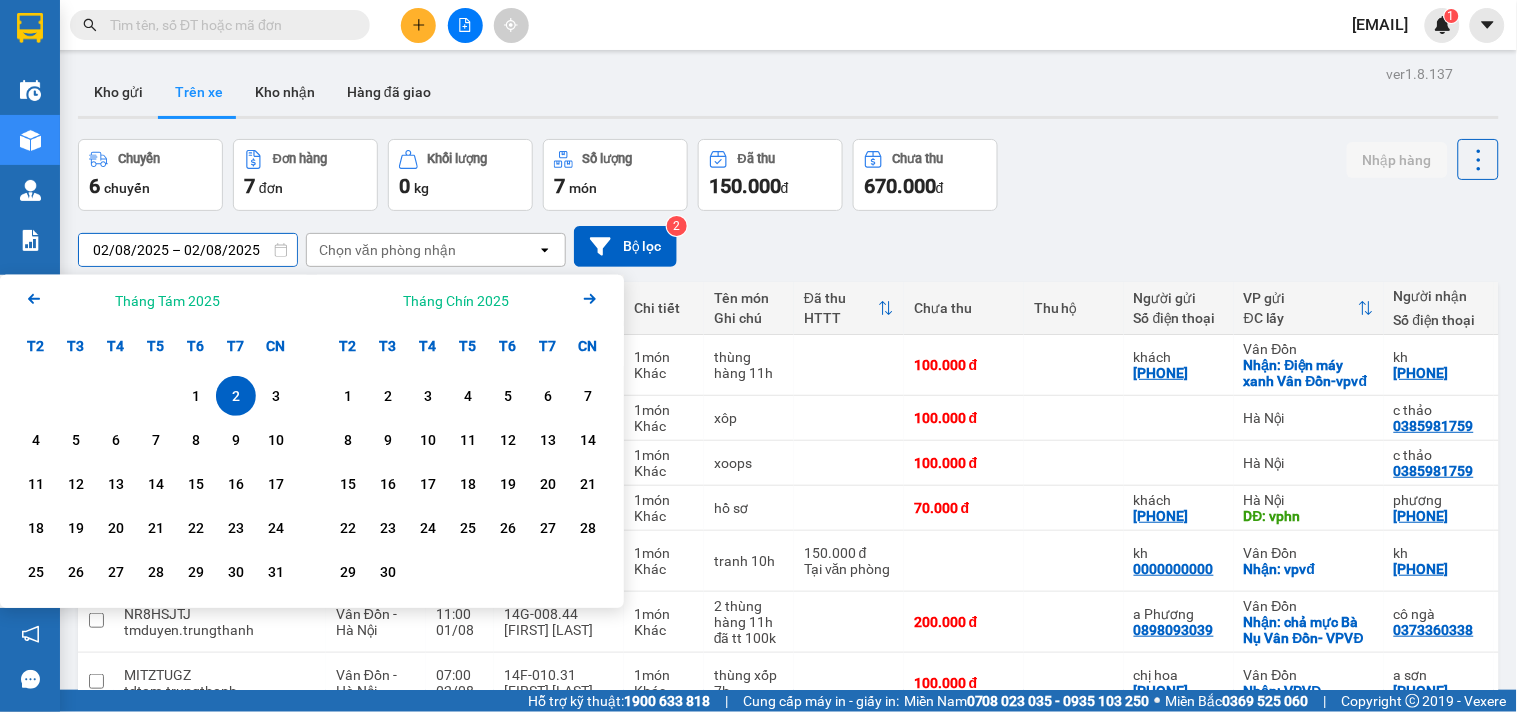 click on "2" at bounding box center [236, 396] 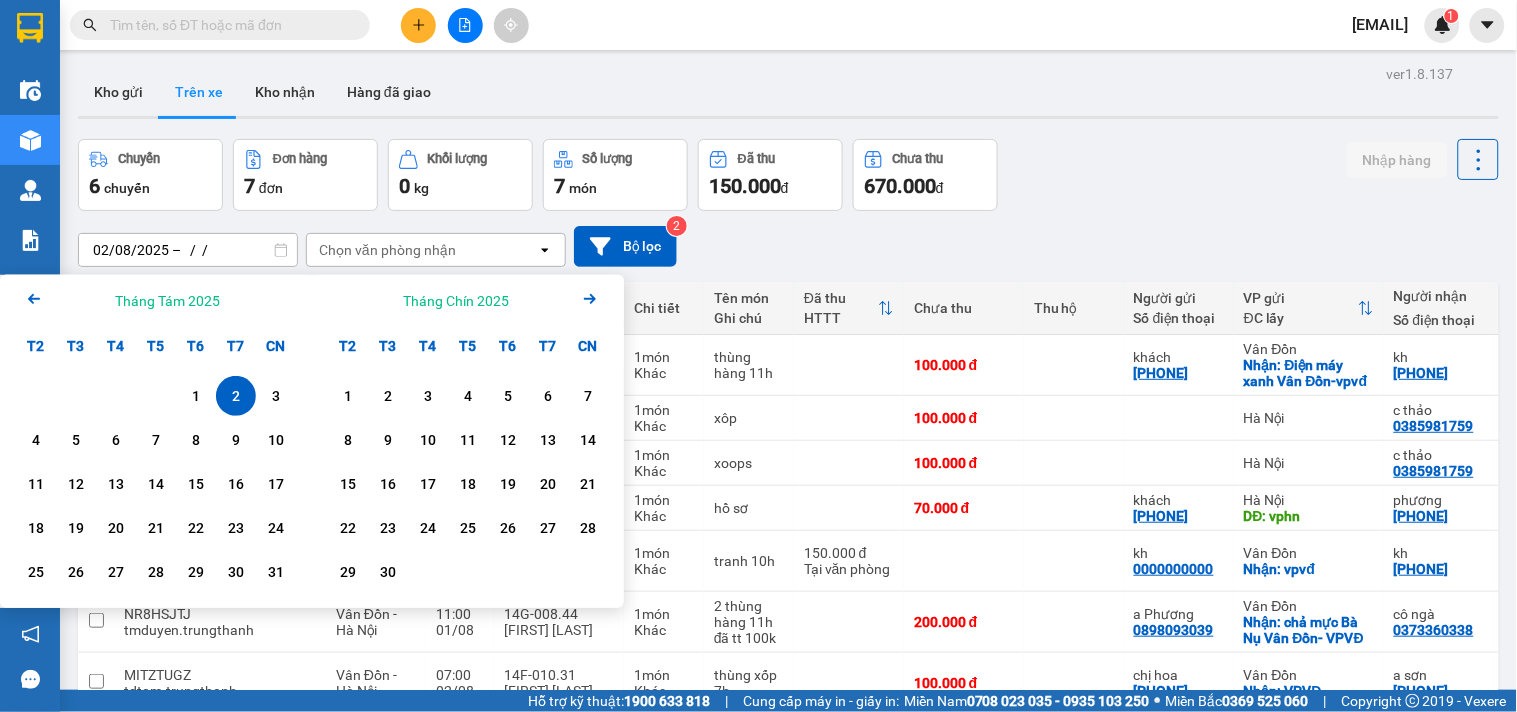 click on "2" at bounding box center [236, 396] 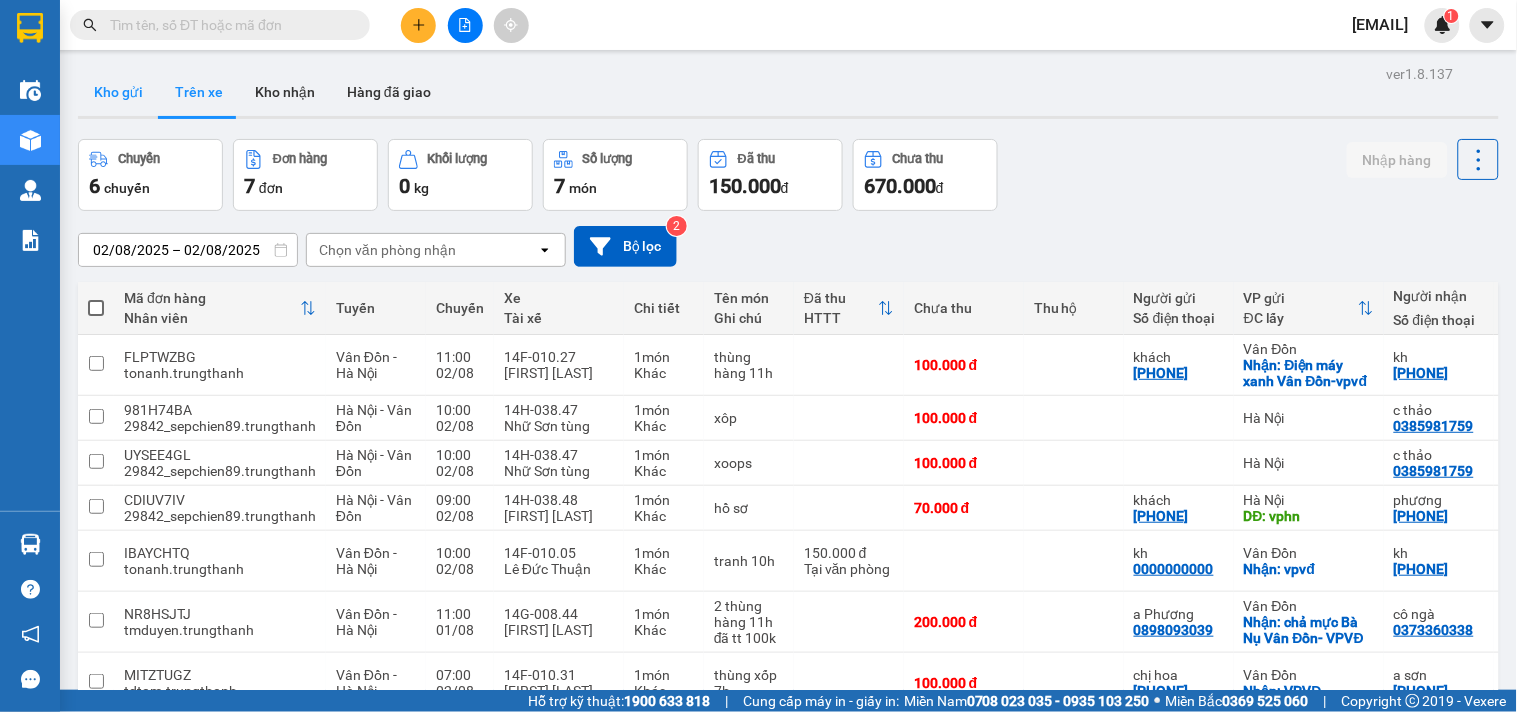 click on "Kho gửi" at bounding box center (118, 92) 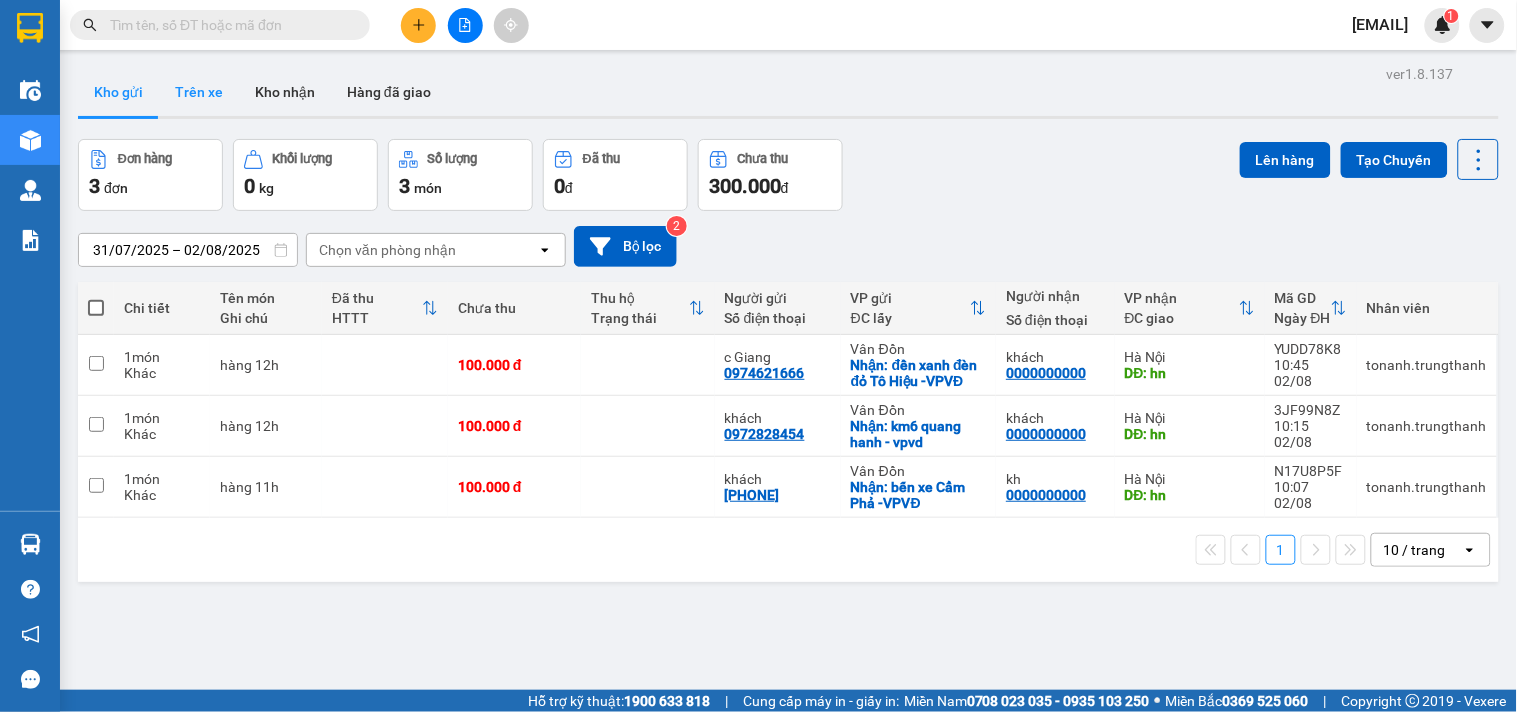 click on "Trên xe" at bounding box center [199, 92] 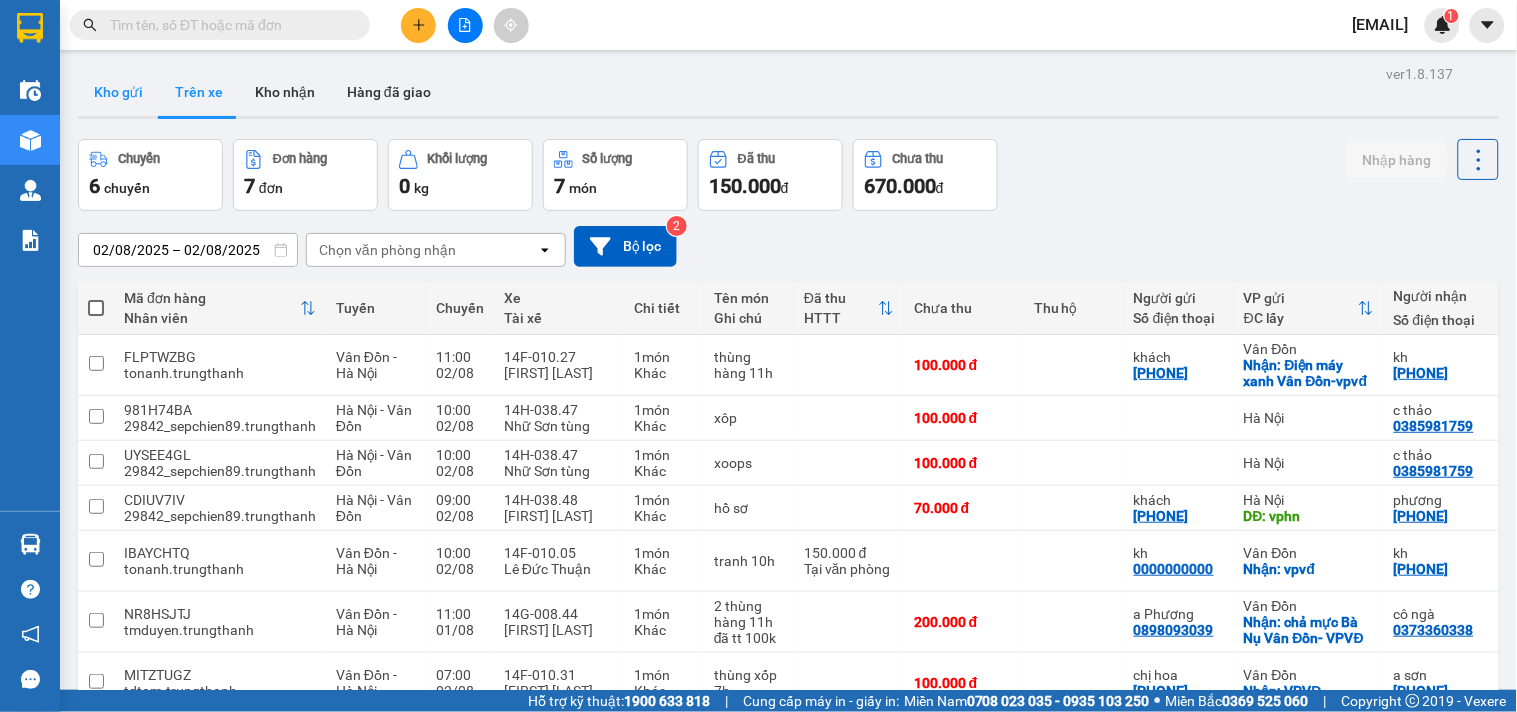 click on "Kho gửi" at bounding box center (118, 92) 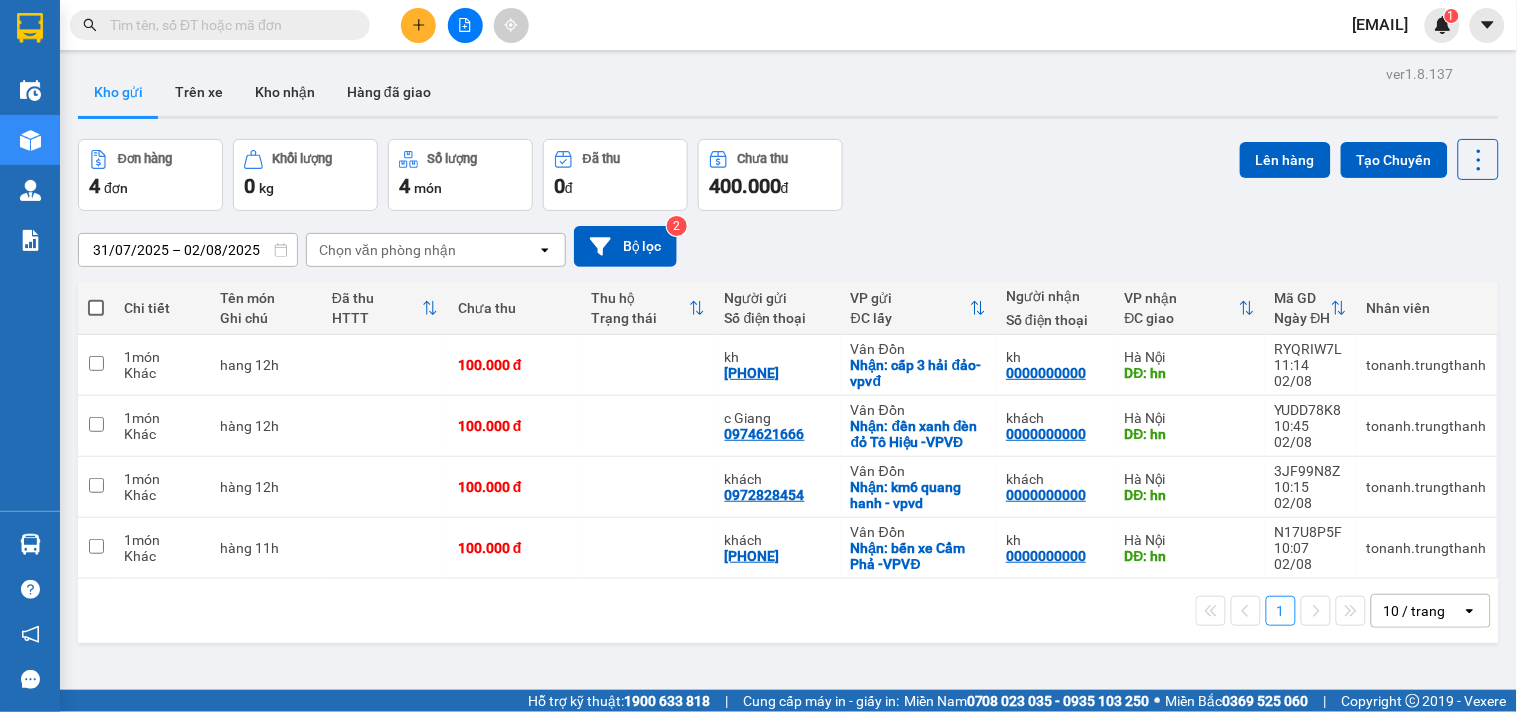 click on "31/07/2025 – 02/08/2025" at bounding box center (188, 250) 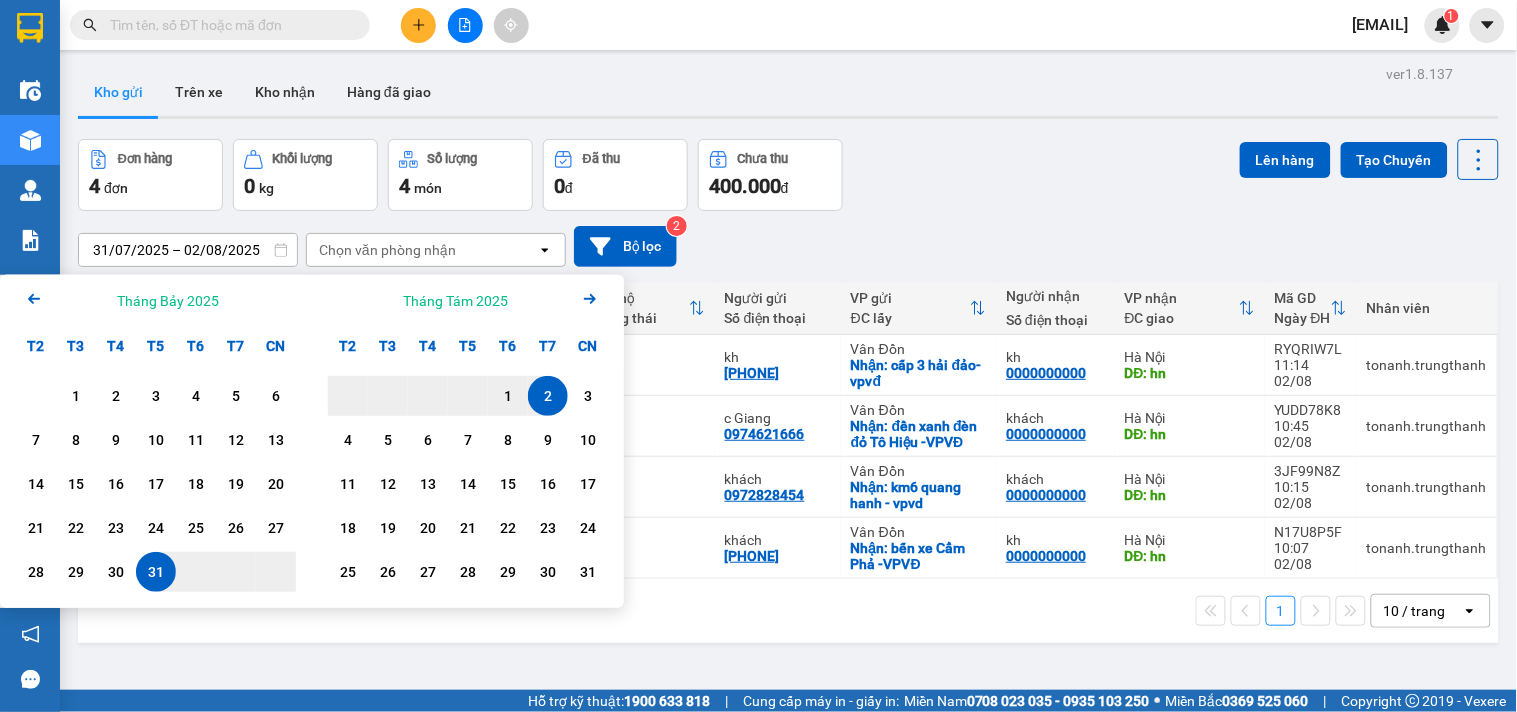 click on "31" at bounding box center (156, 572) 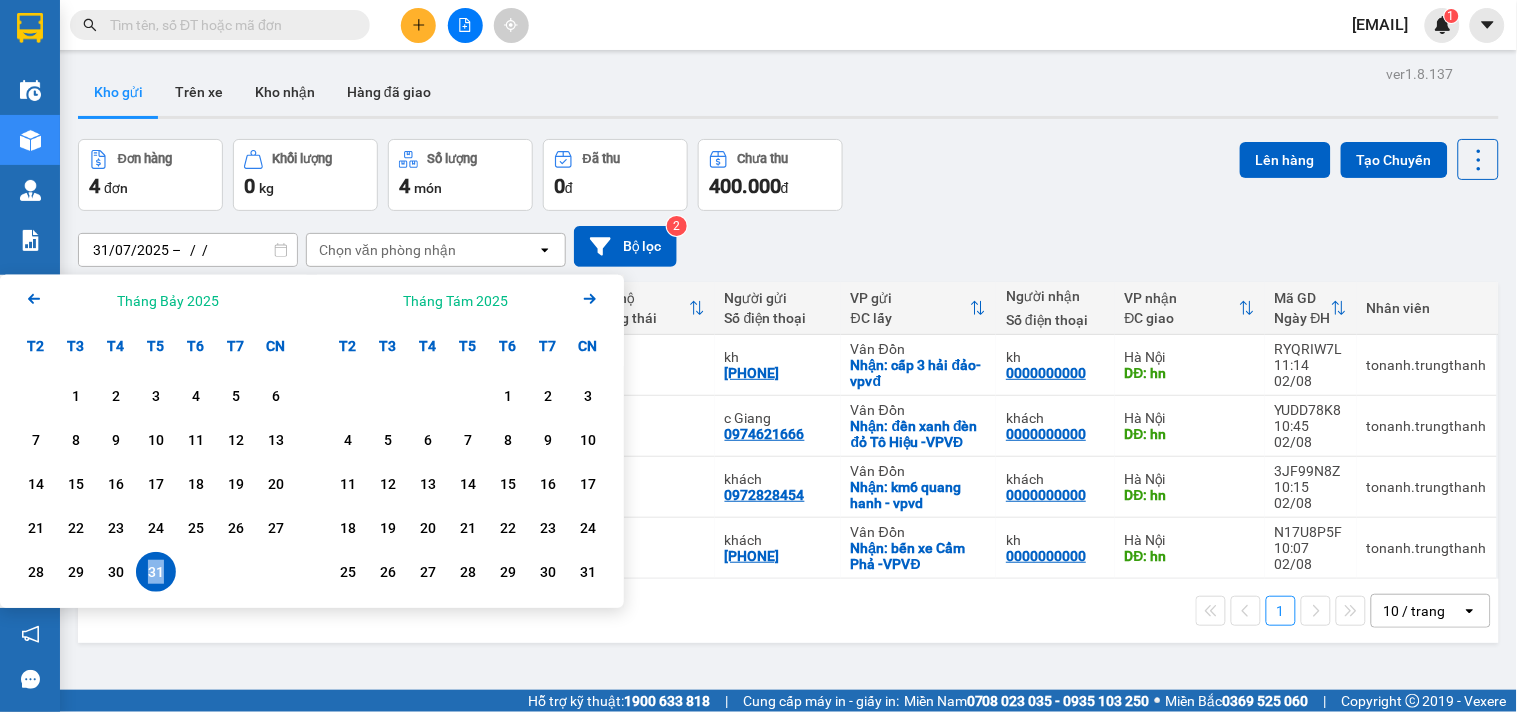 click on "31" at bounding box center [156, 572] 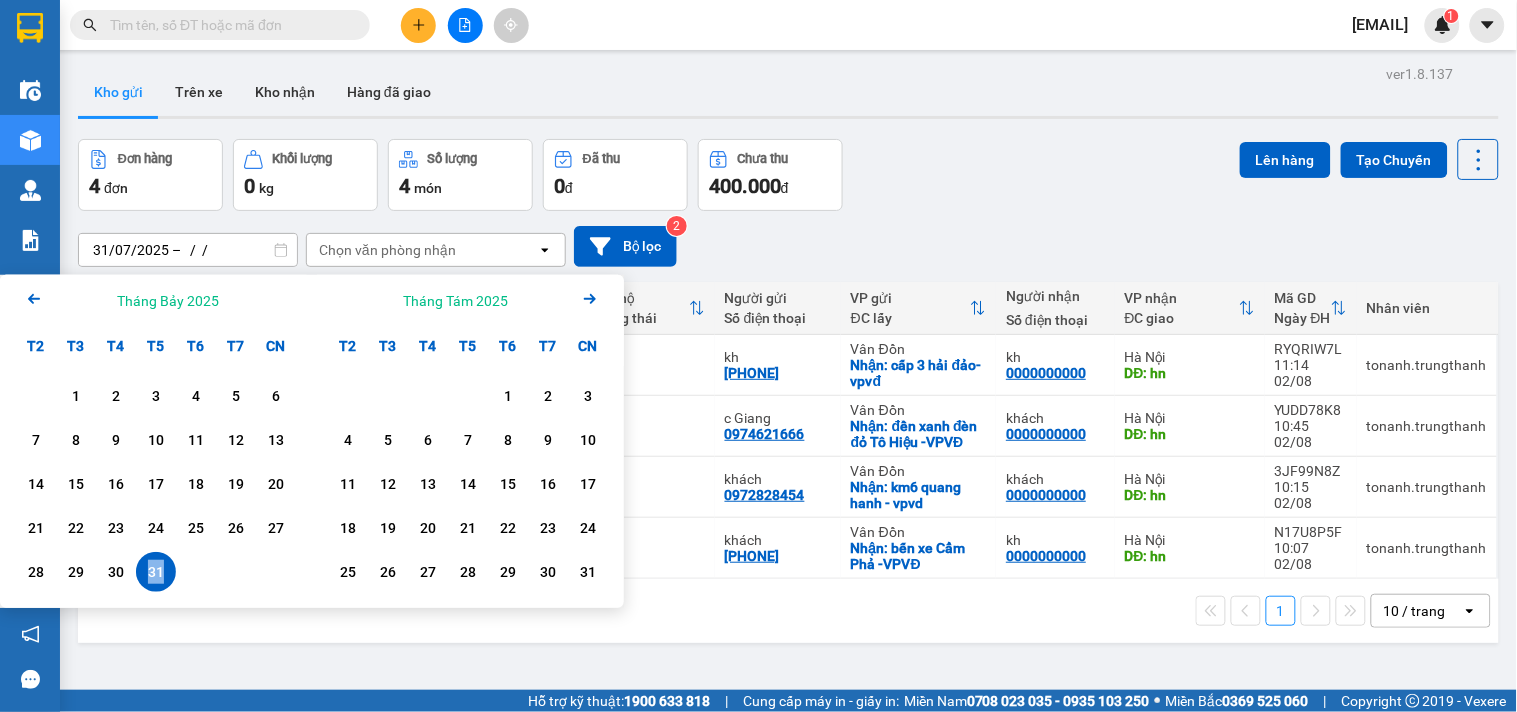 type on "31/07/2025 – 31/07/2025" 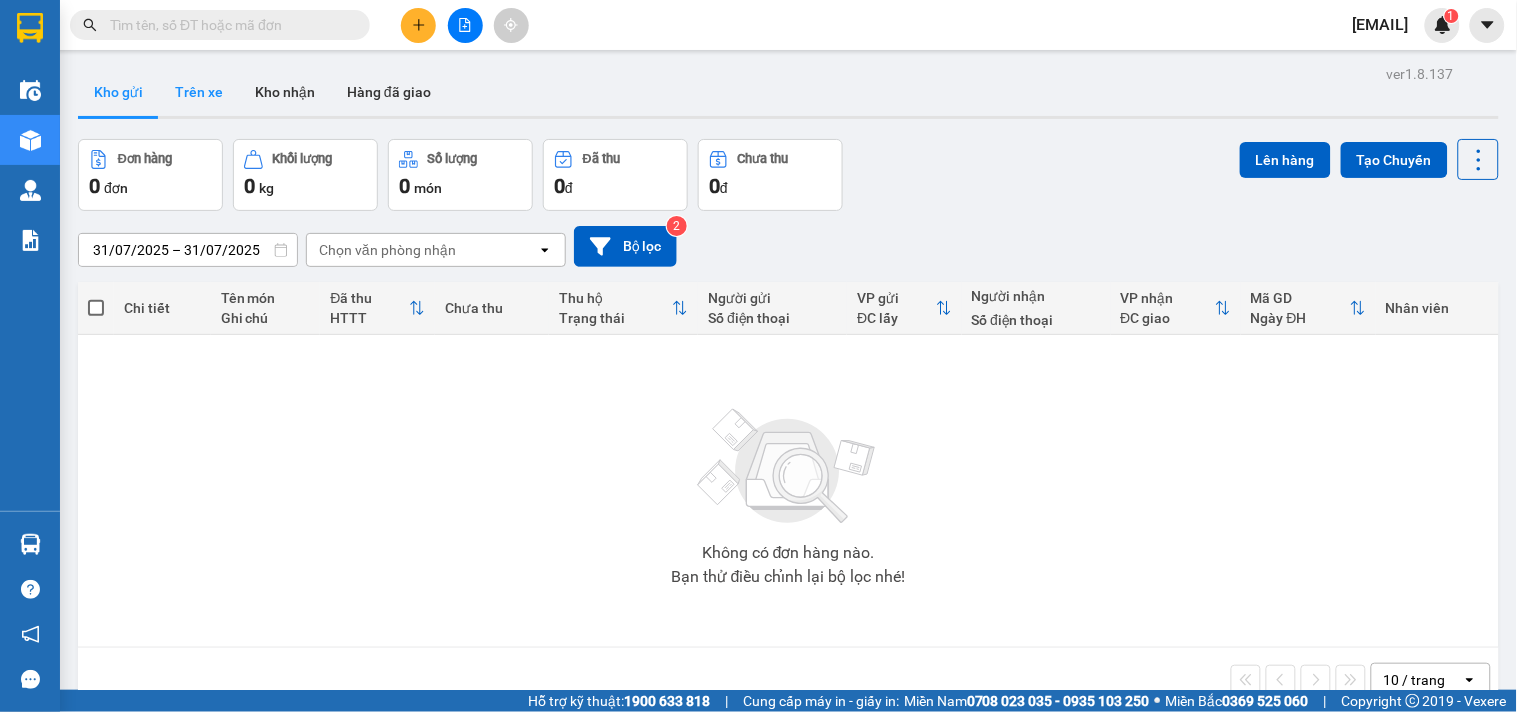 click on "Trên xe" at bounding box center (199, 92) 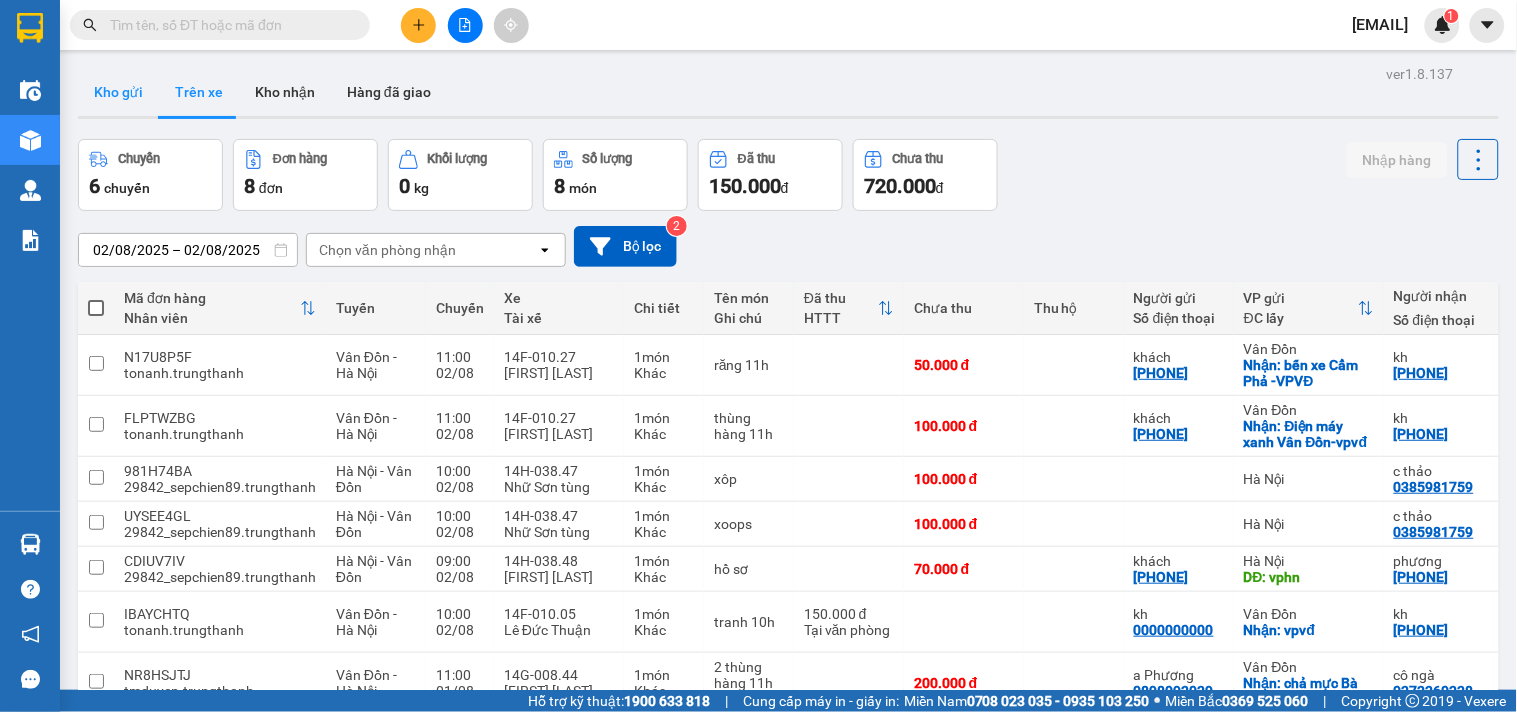 click on "Kho gửi" at bounding box center (118, 92) 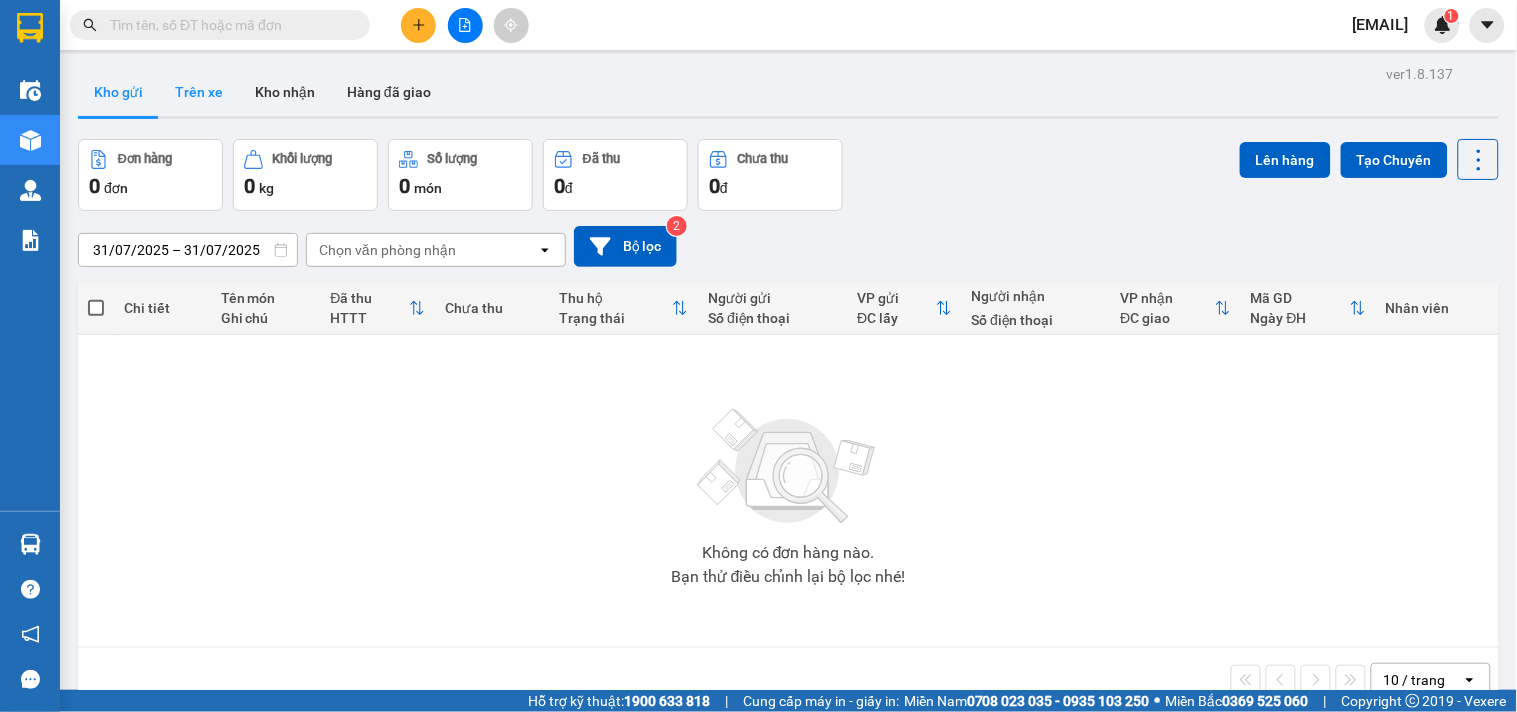 click on "Trên xe" at bounding box center (199, 92) 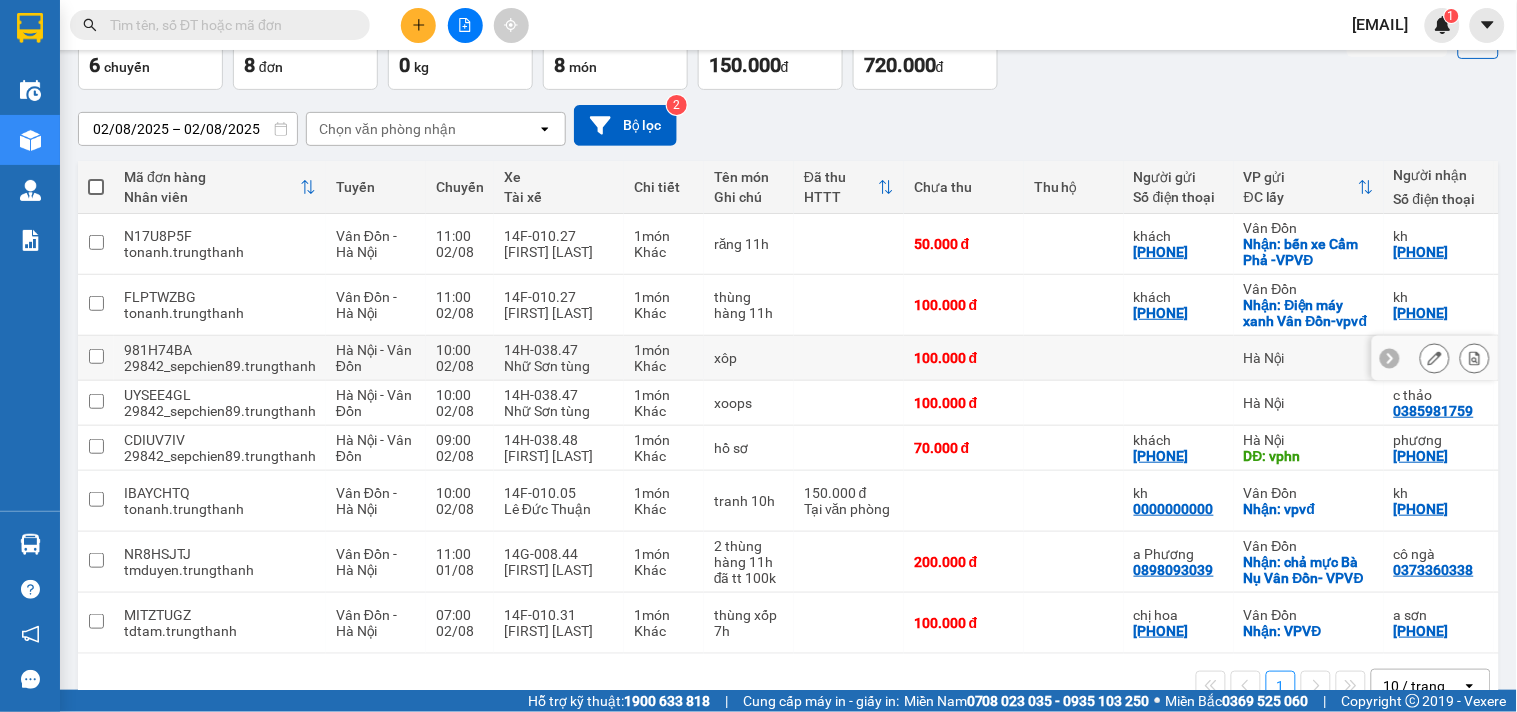 scroll, scrollTop: 0, scrollLeft: 0, axis: both 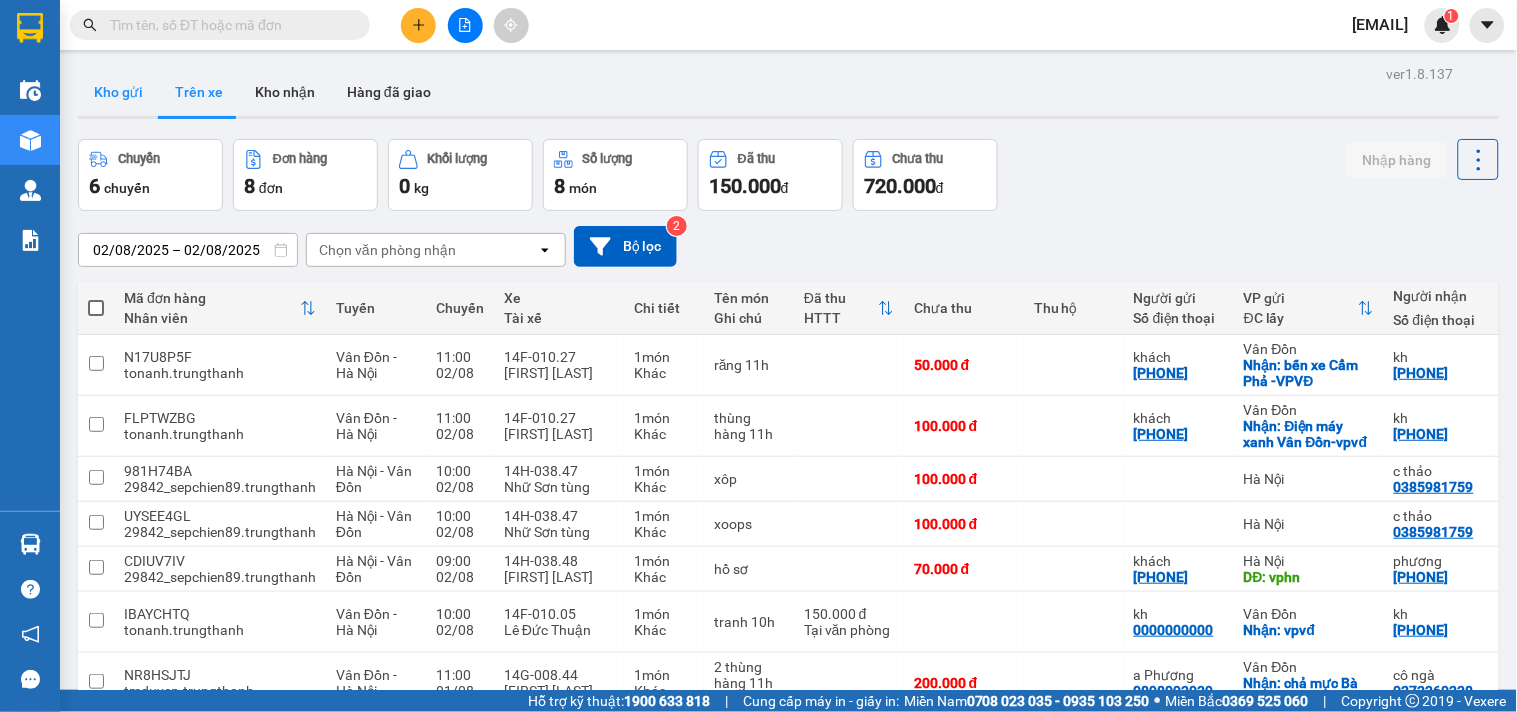 click on "Kho gửi" at bounding box center [118, 92] 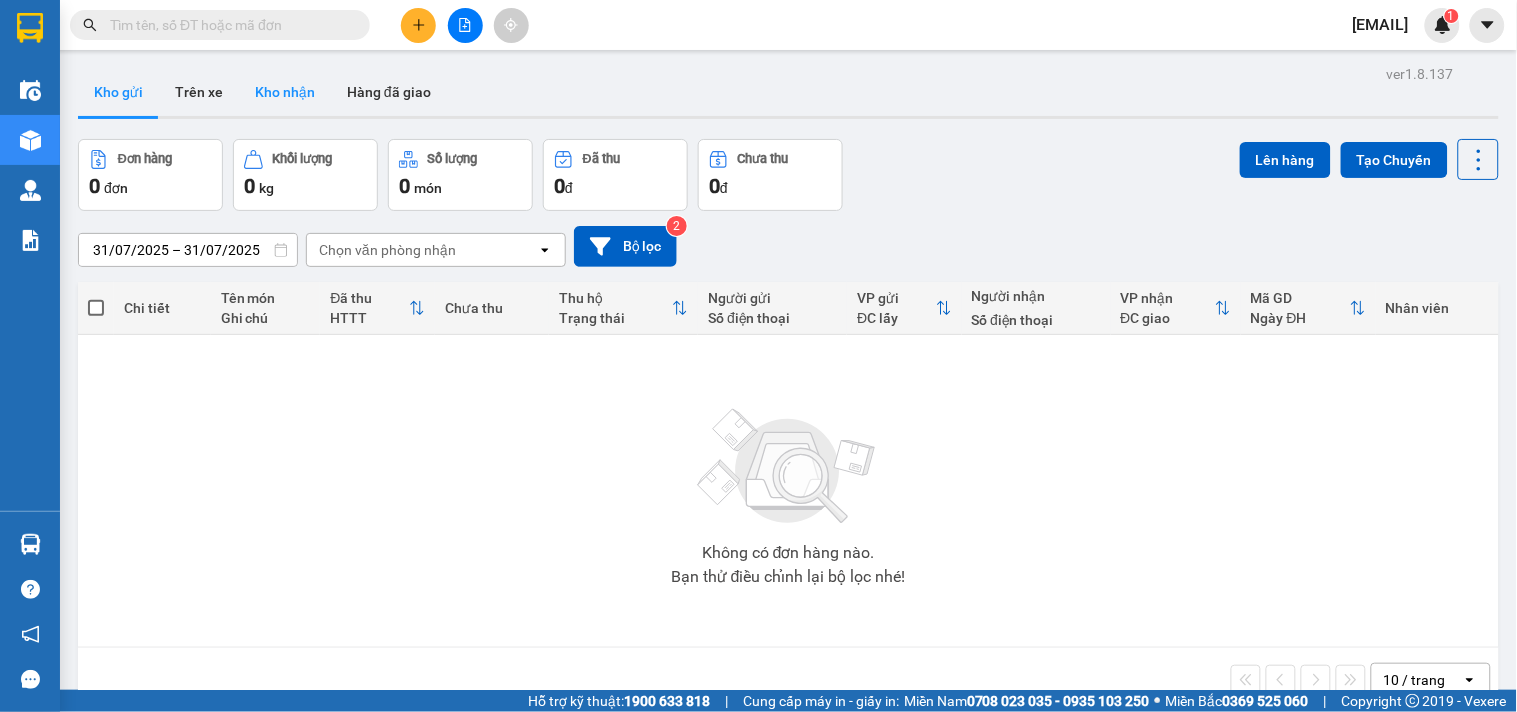 click on "Kho nhận" at bounding box center (285, 92) 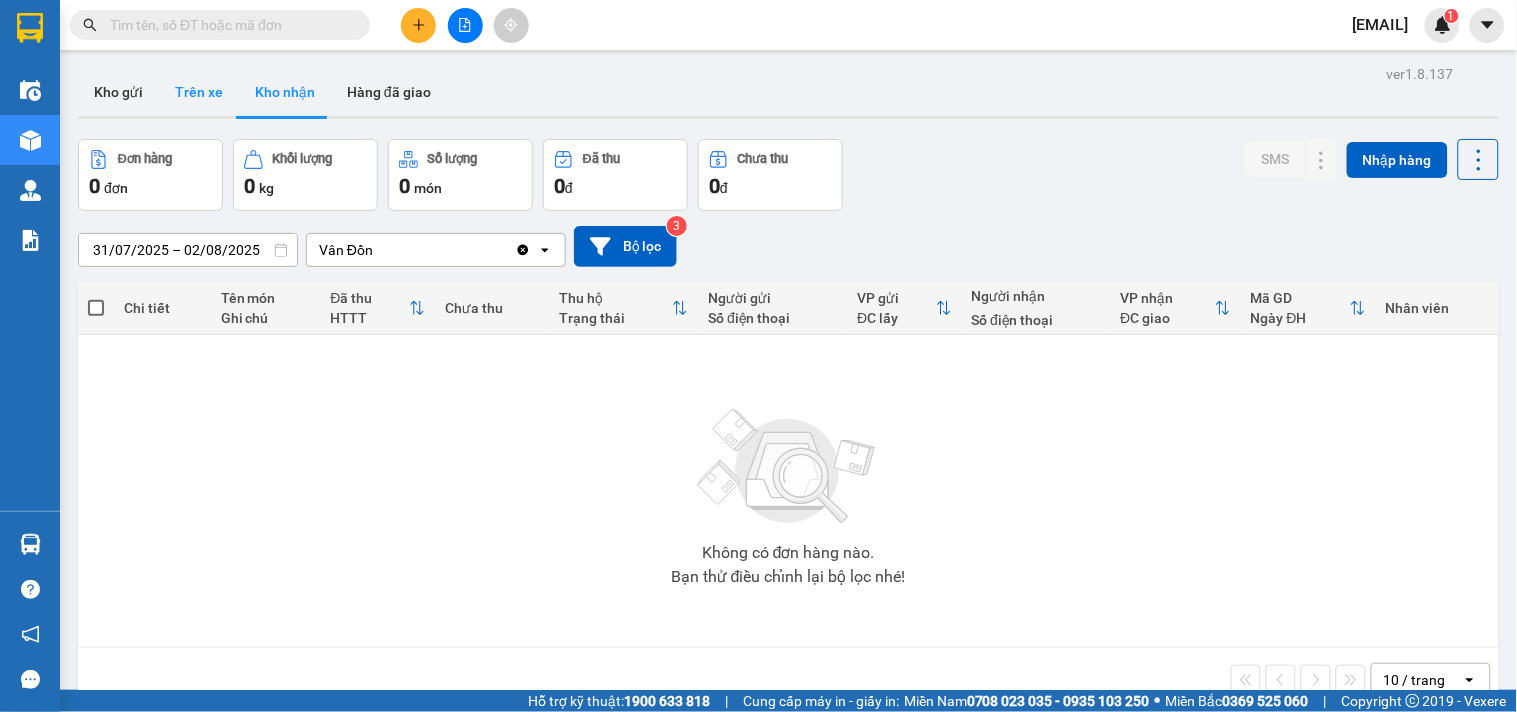 click on "Trên xe" at bounding box center [199, 92] 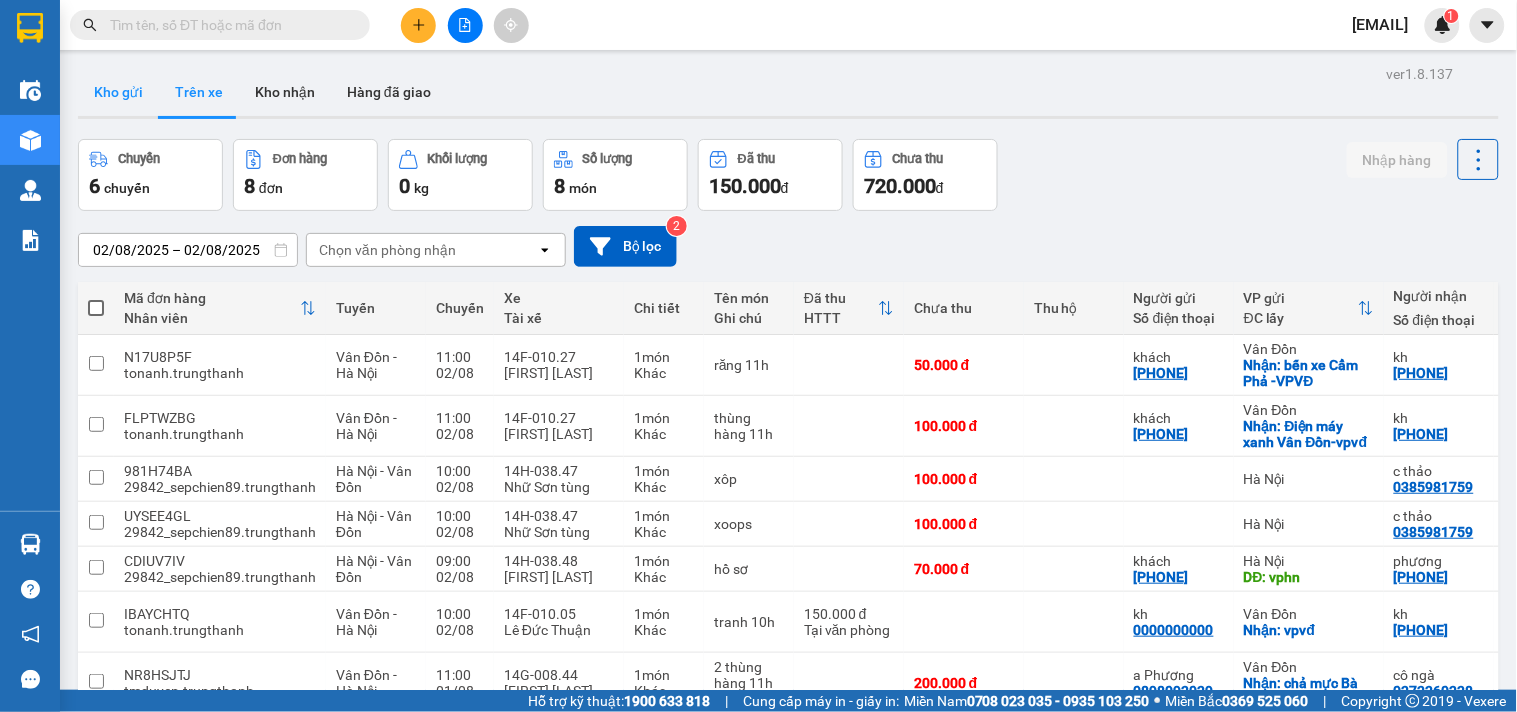 click on "Kho gửi" at bounding box center (118, 92) 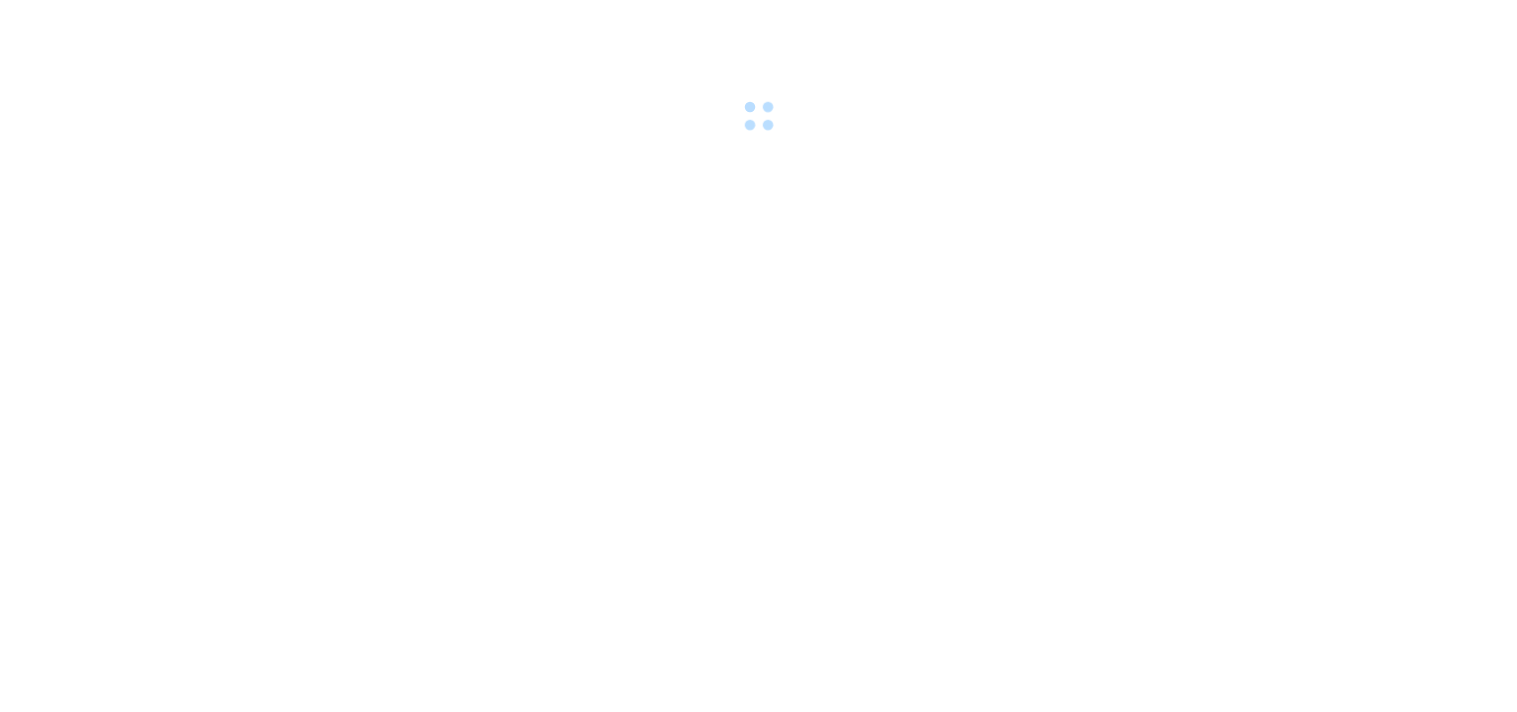 scroll, scrollTop: 0, scrollLeft: 0, axis: both 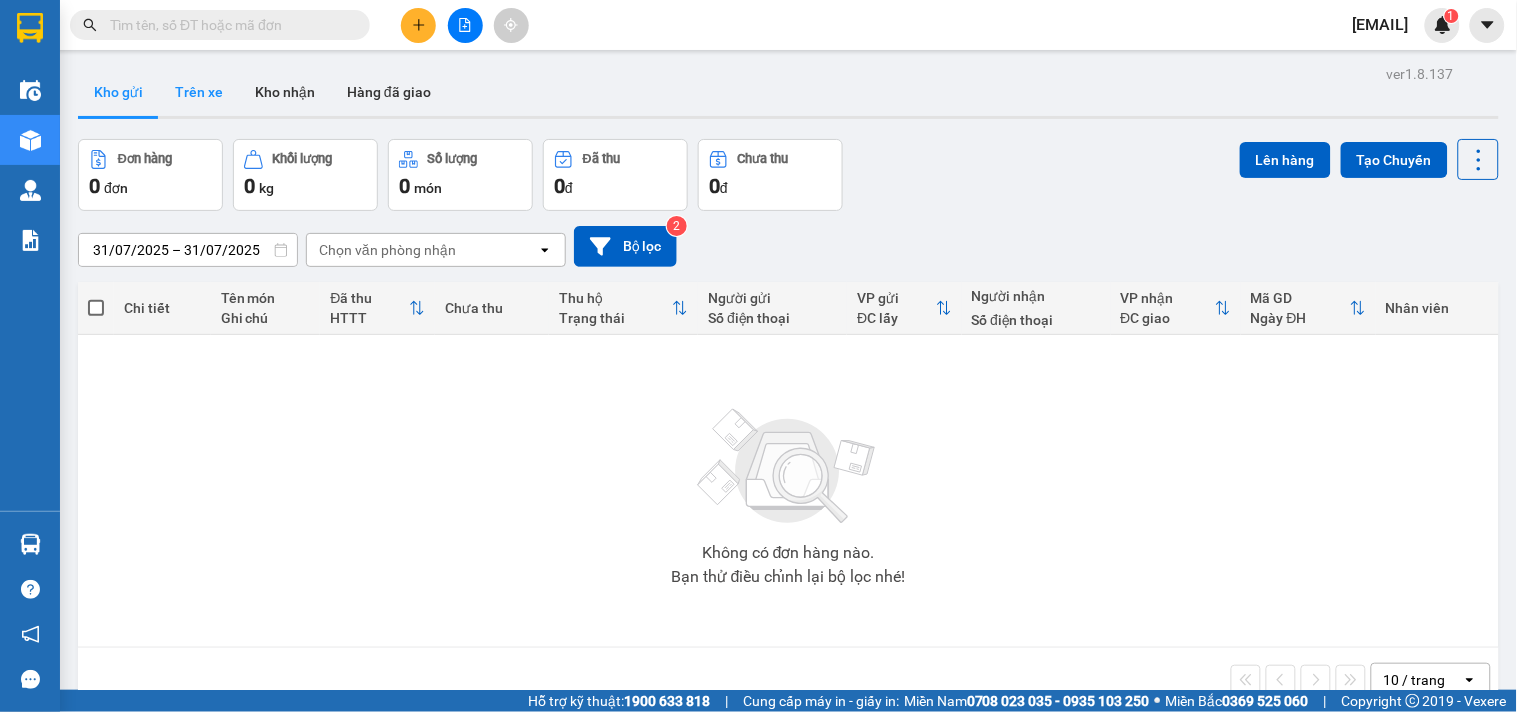 click on "Trên xe" at bounding box center (199, 92) 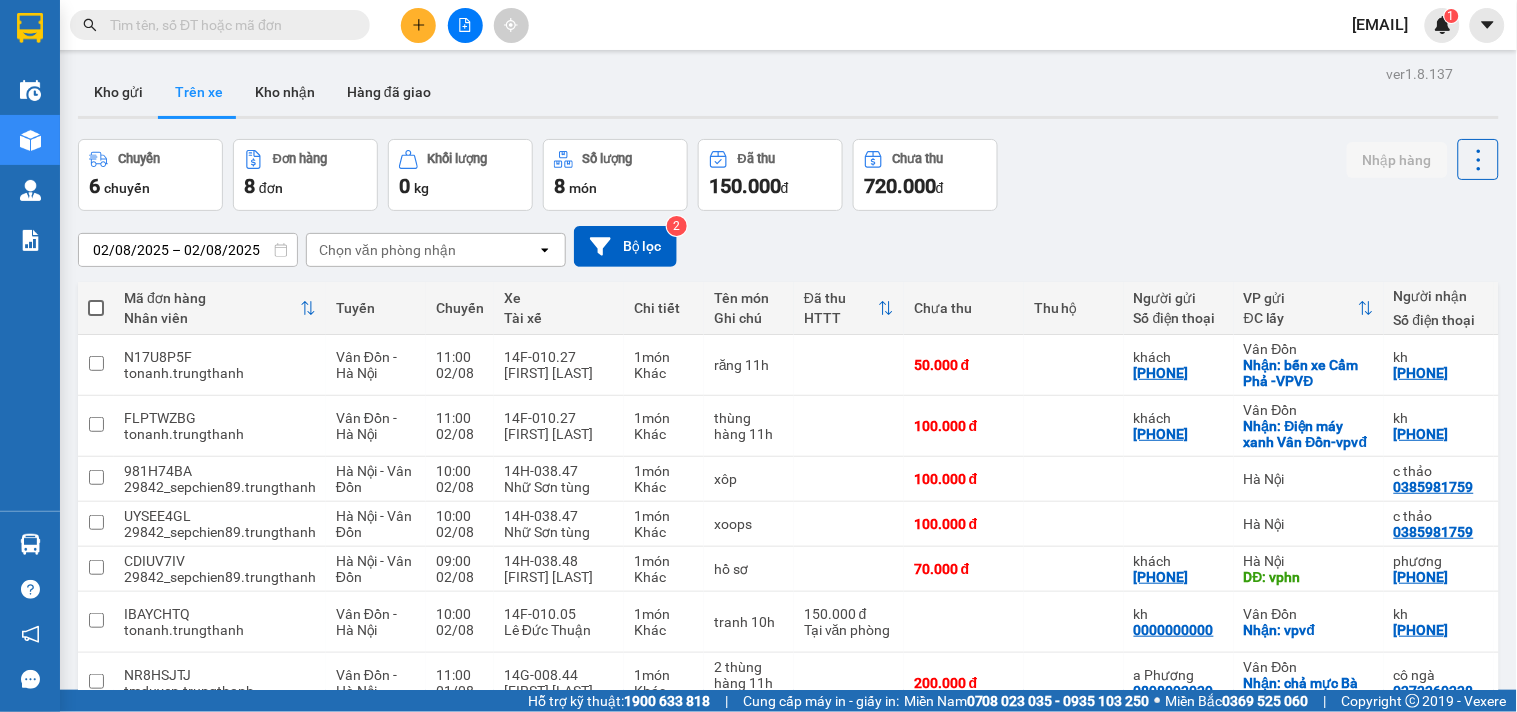 click on "02/08/2025 – 02/08/2025" at bounding box center [188, 250] 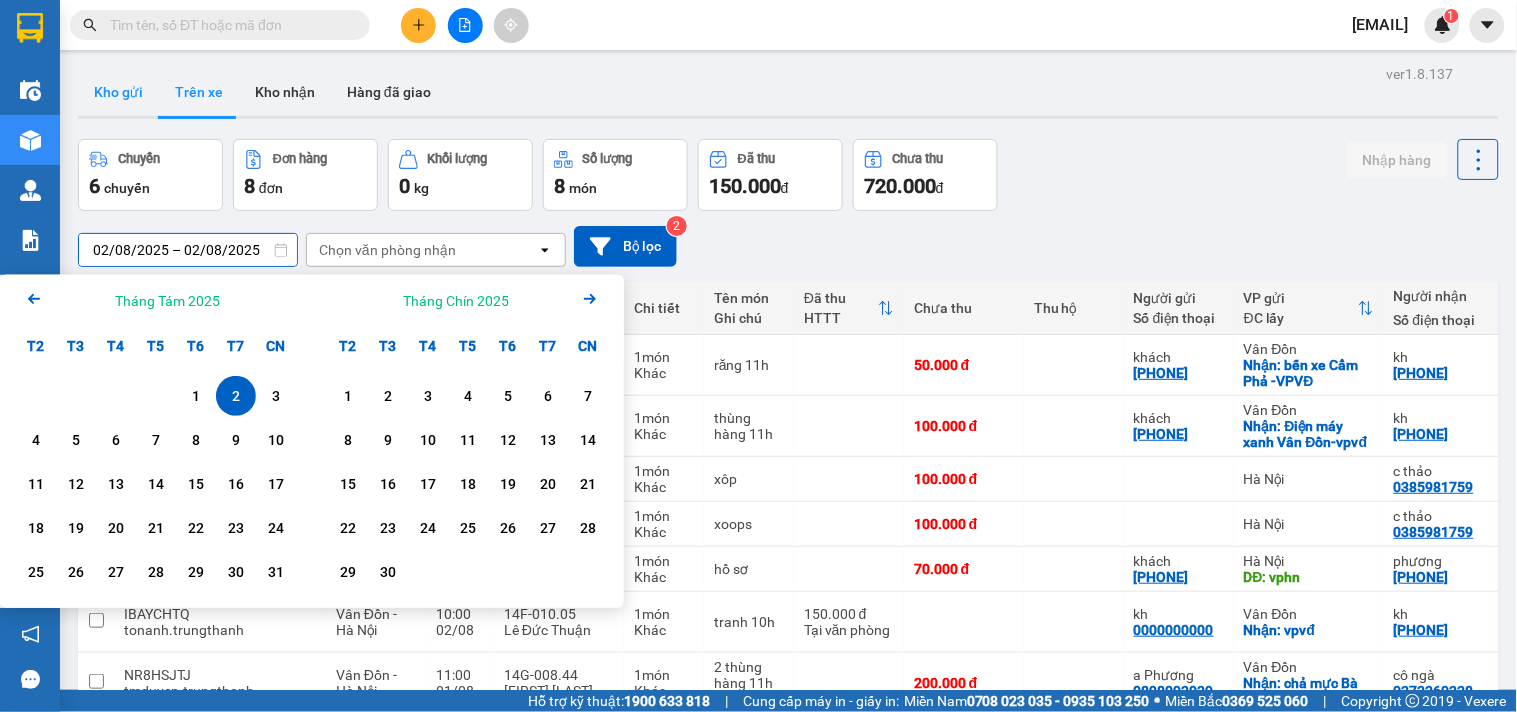 click on "Kho gửi" at bounding box center (118, 92) 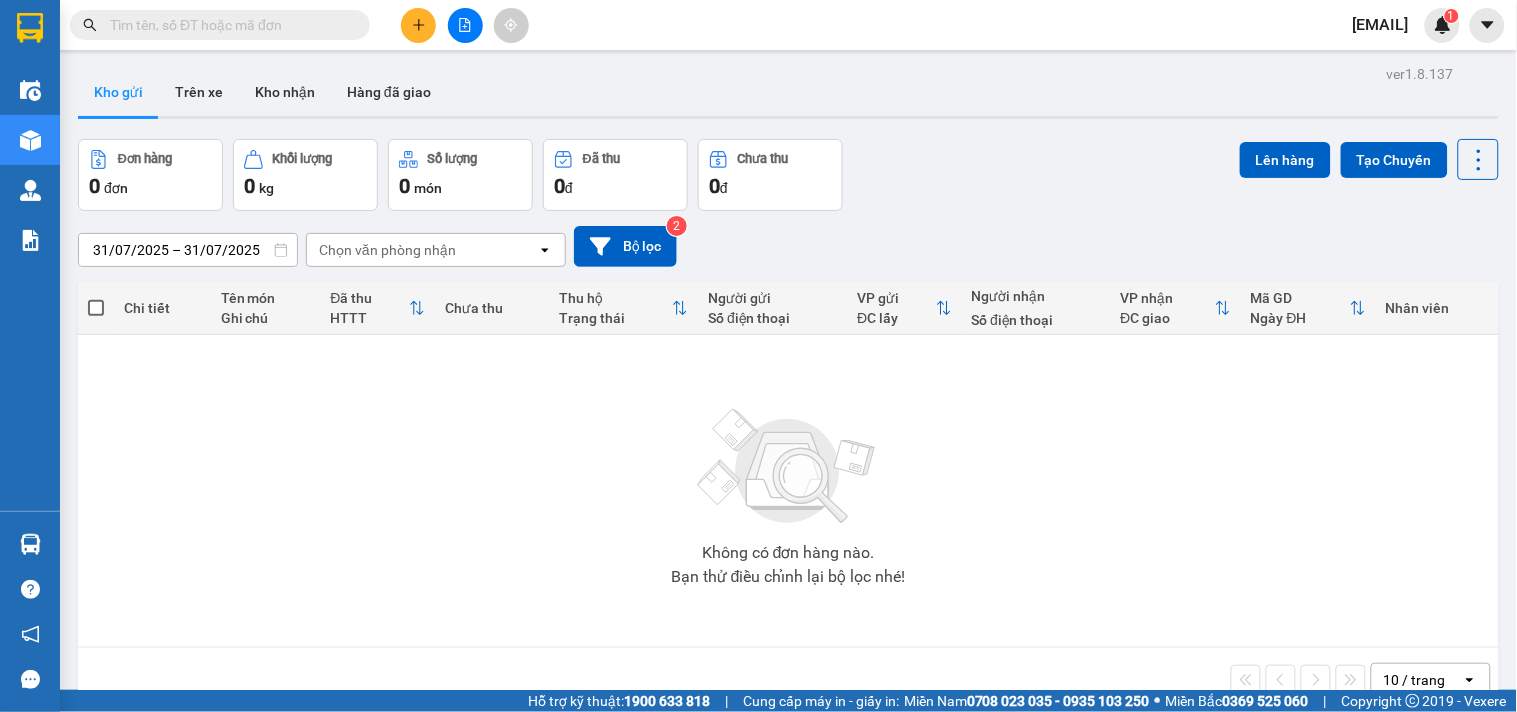 click on "31/07/2025 – 31/07/2025" at bounding box center (188, 250) 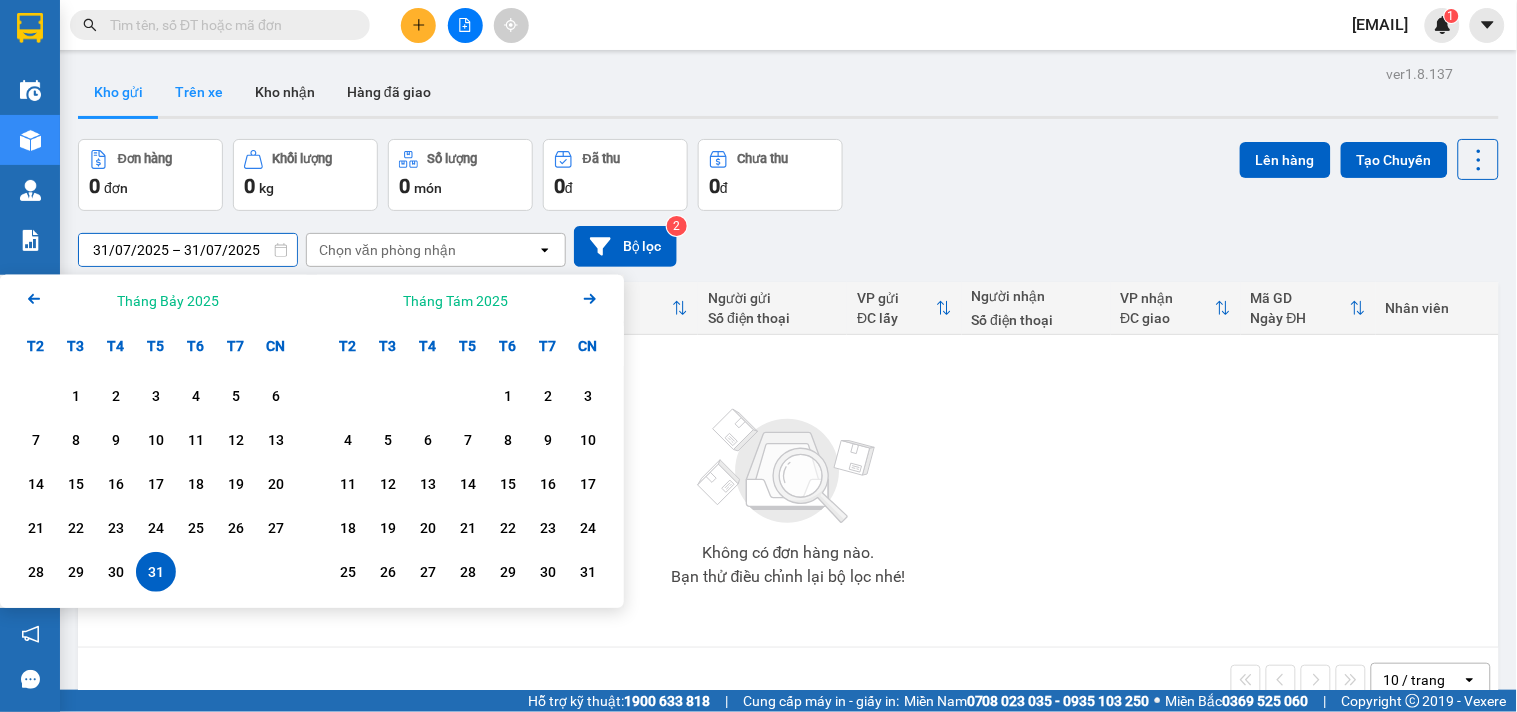 click on "Trên xe" at bounding box center [199, 92] 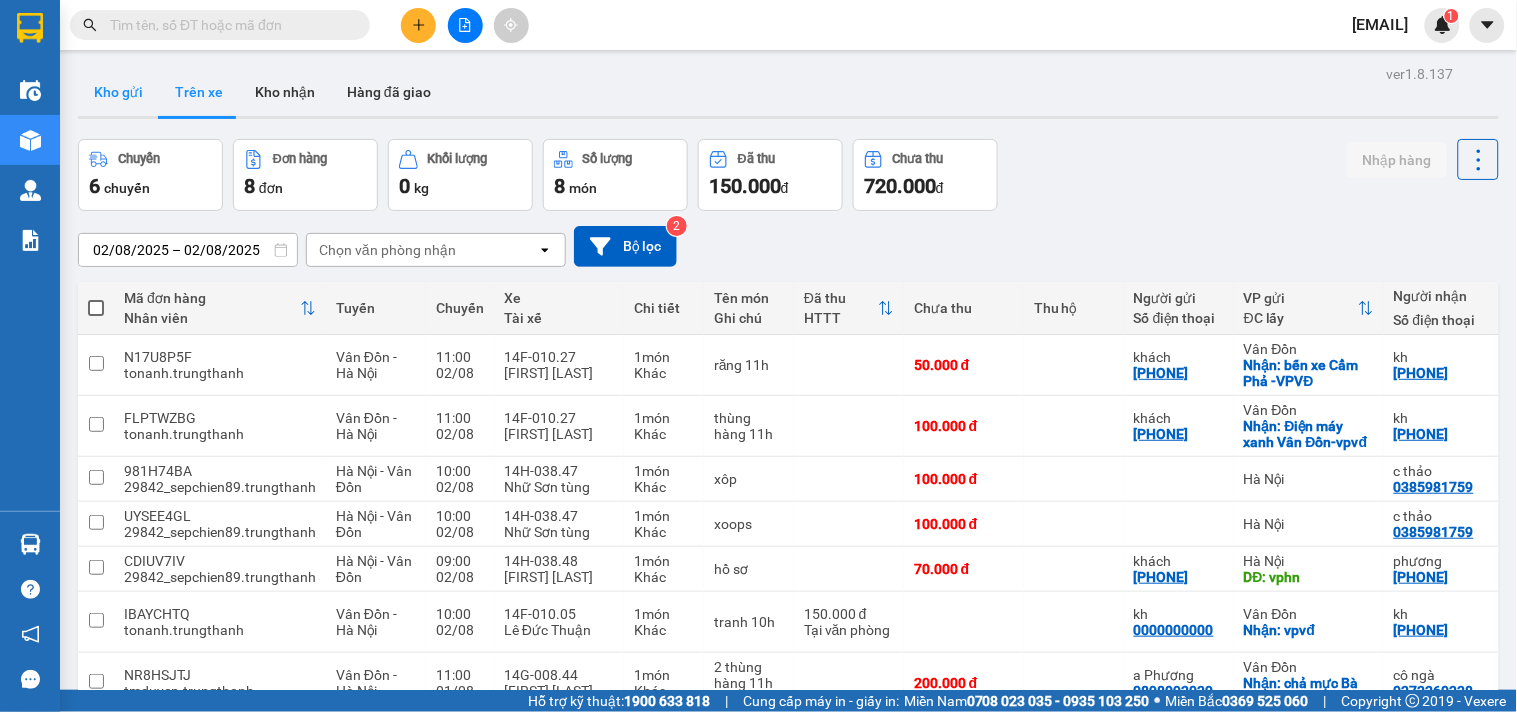 click on "Kho gửi" at bounding box center [118, 92] 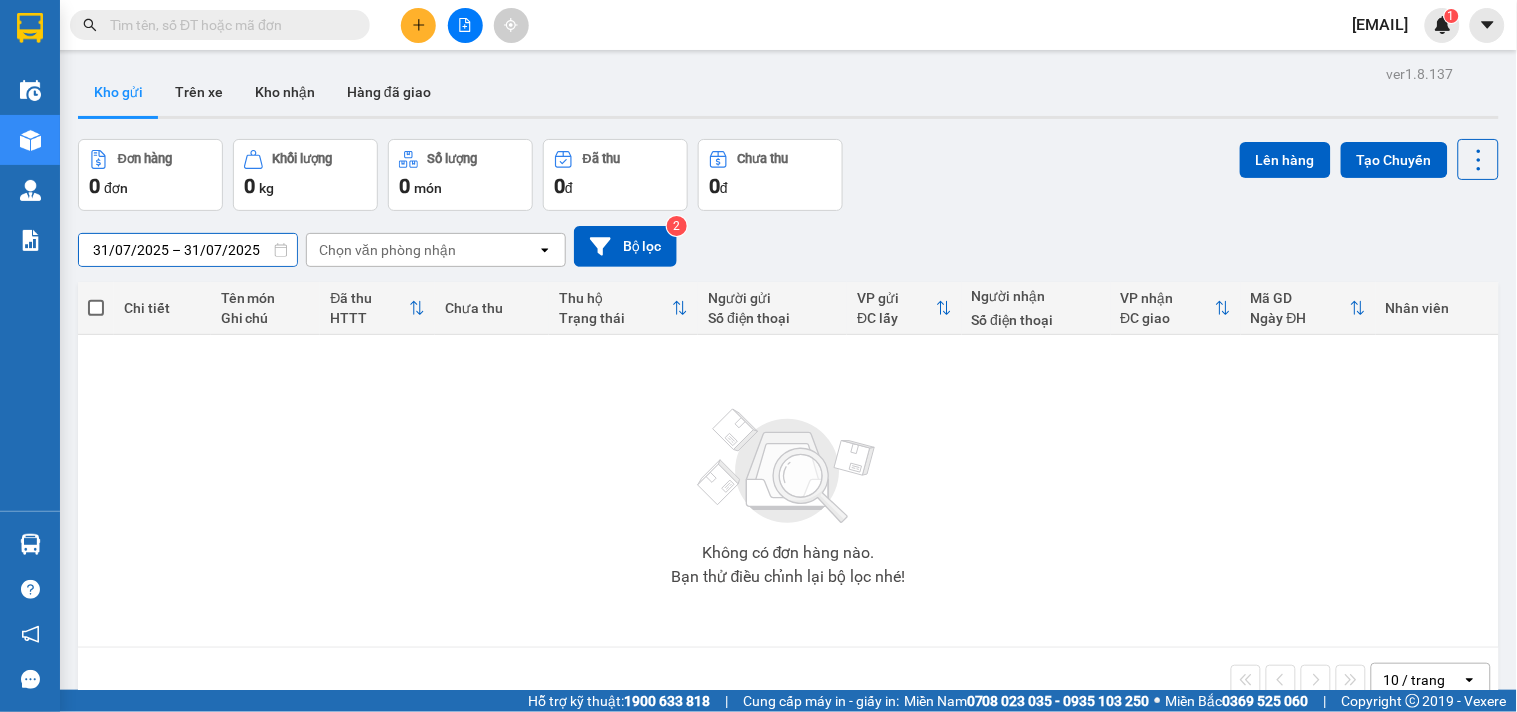 click on "31/07/2025 – 31/07/2025" at bounding box center [188, 250] 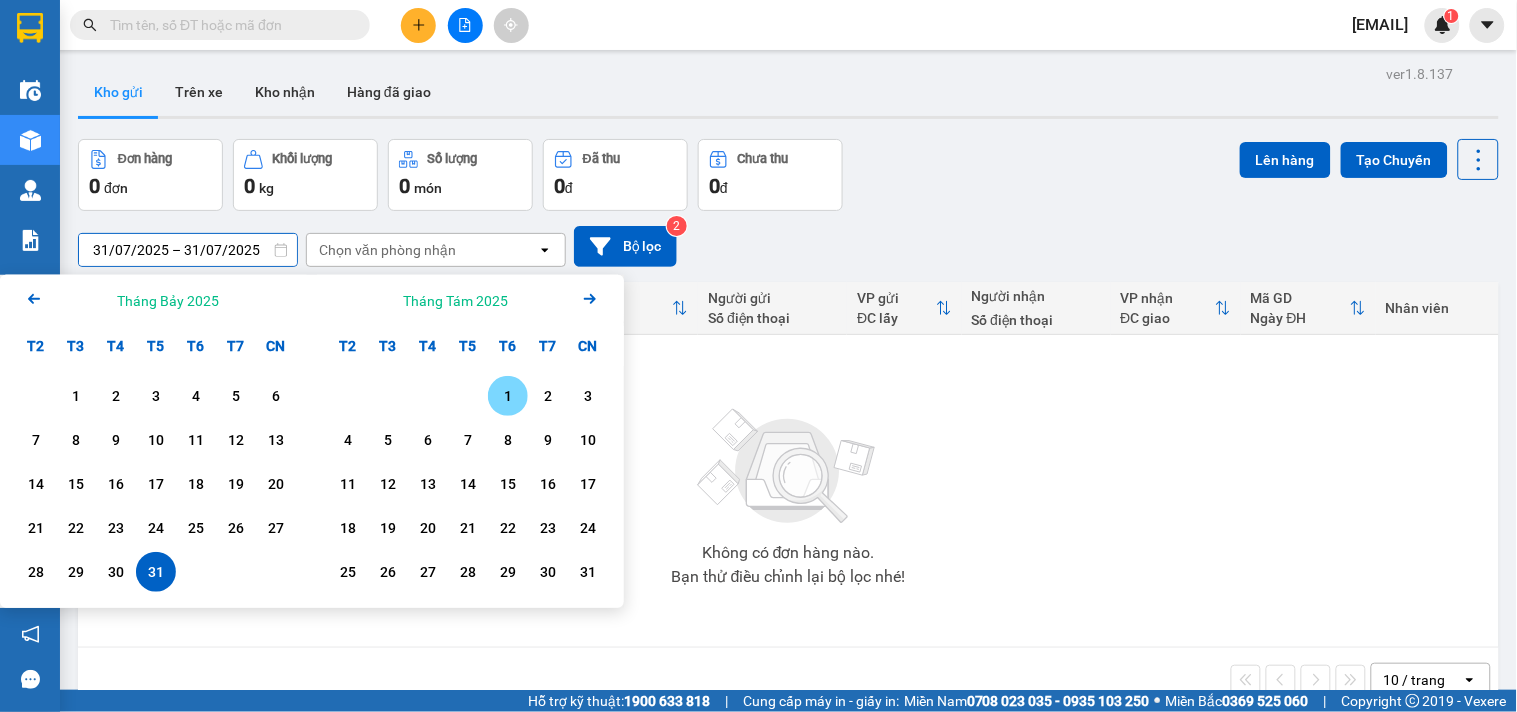click on "1" at bounding box center (508, 396) 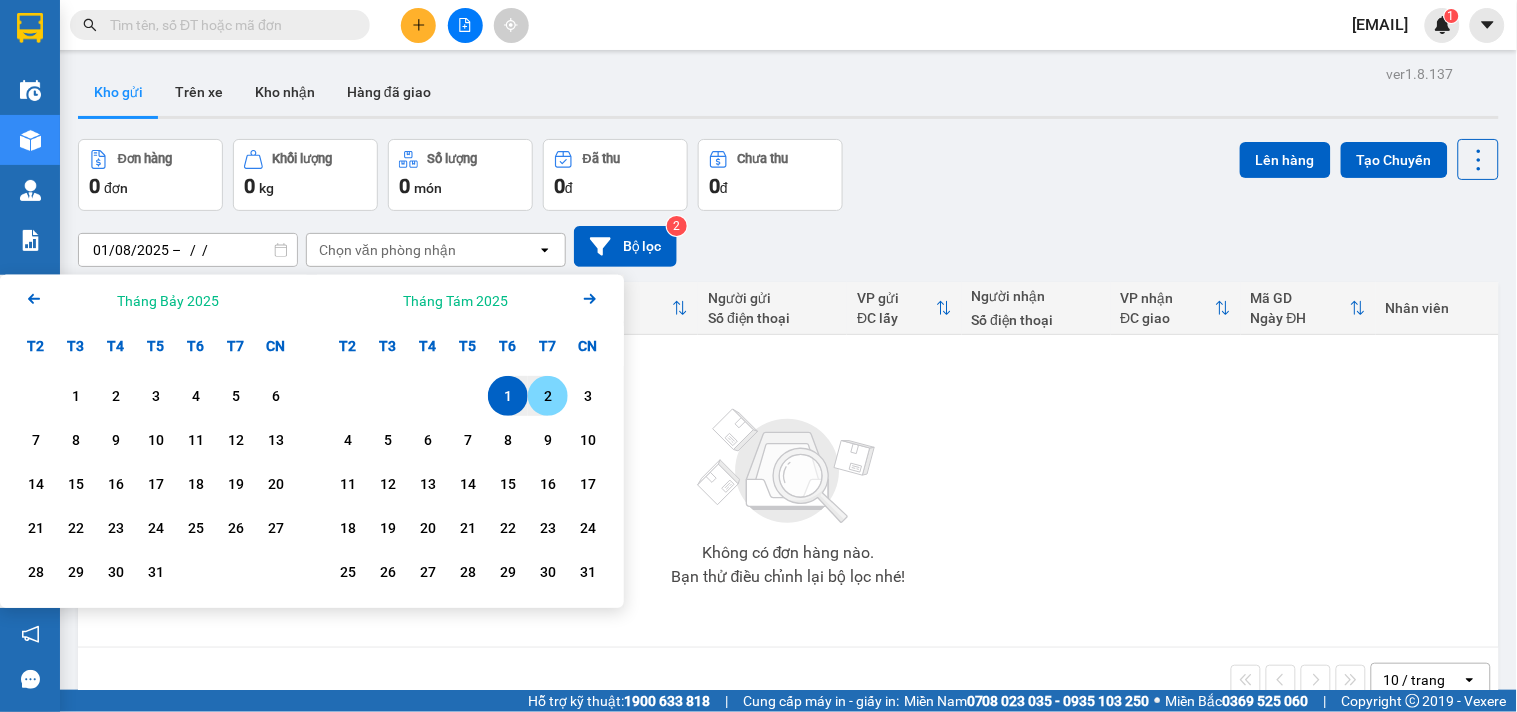click on "2" at bounding box center (548, 396) 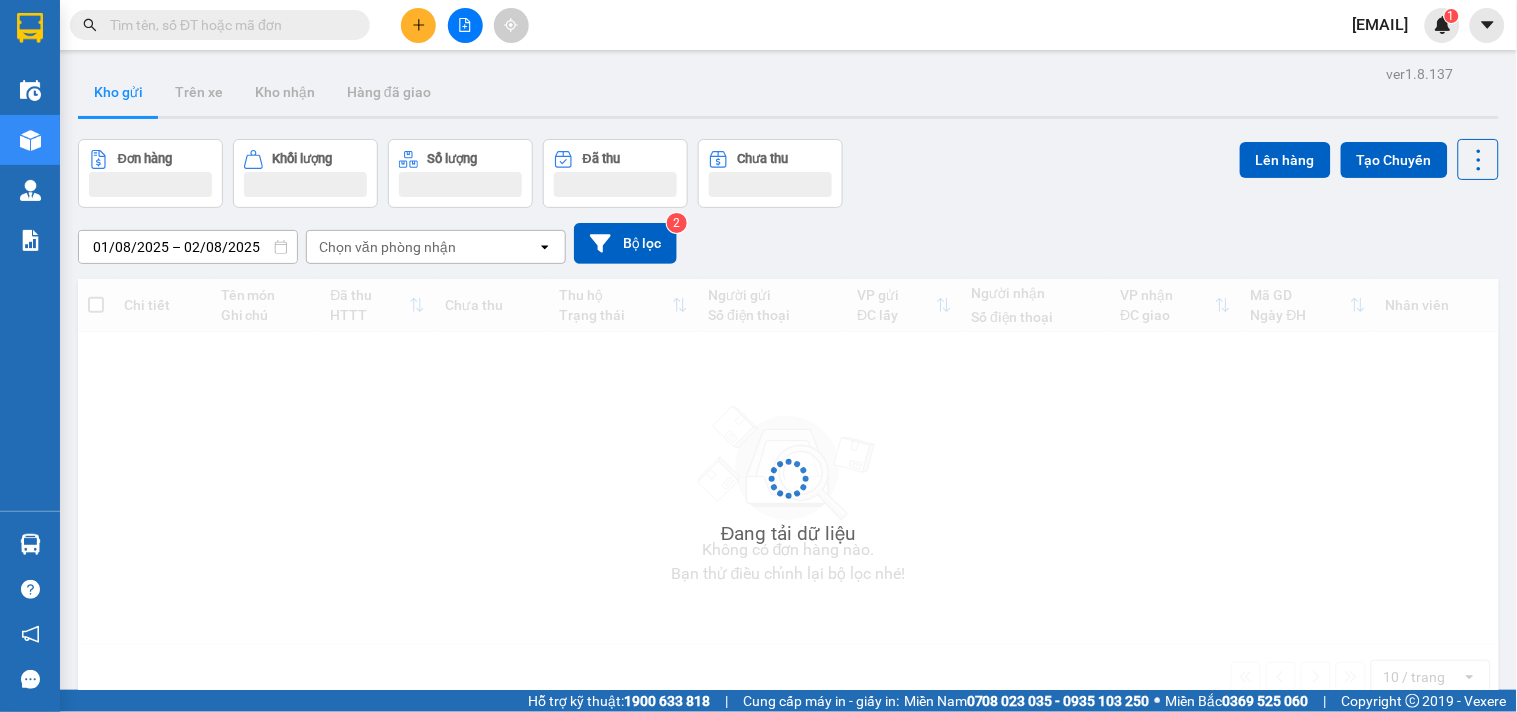 click on "Đang tải dữ liệu" at bounding box center (788, 494) 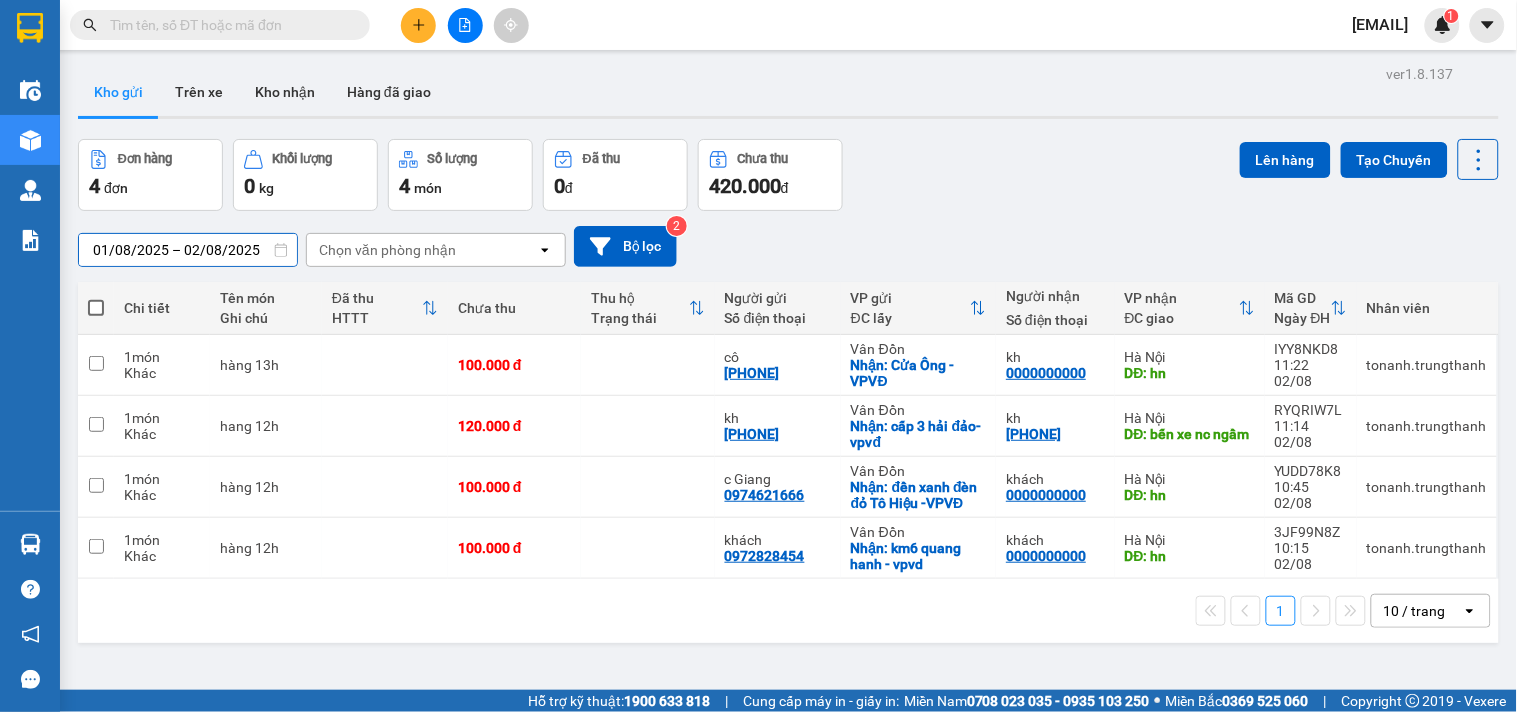 click on "01/08/2025 – 02/08/2025" at bounding box center (188, 250) 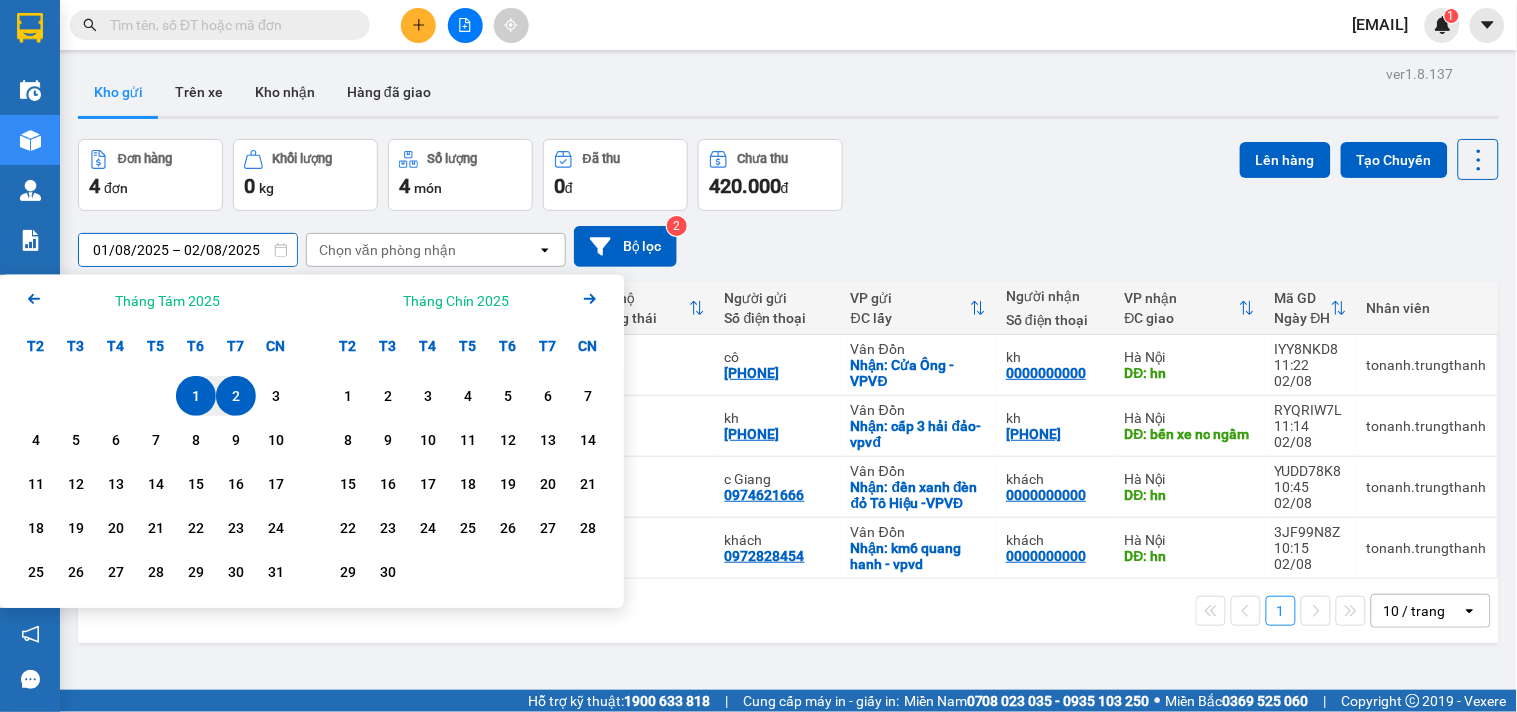 click on "2" at bounding box center [236, 396] 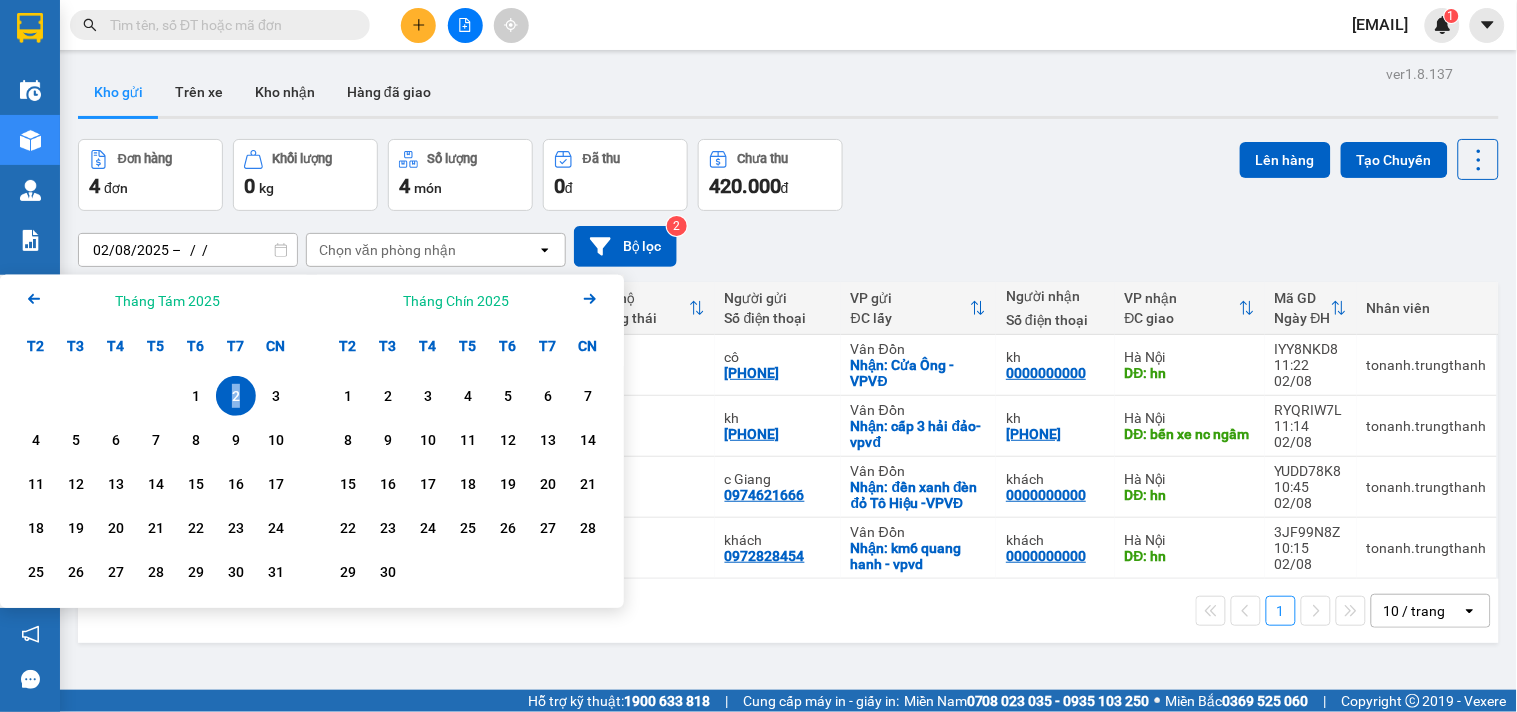 click on "2" at bounding box center (236, 396) 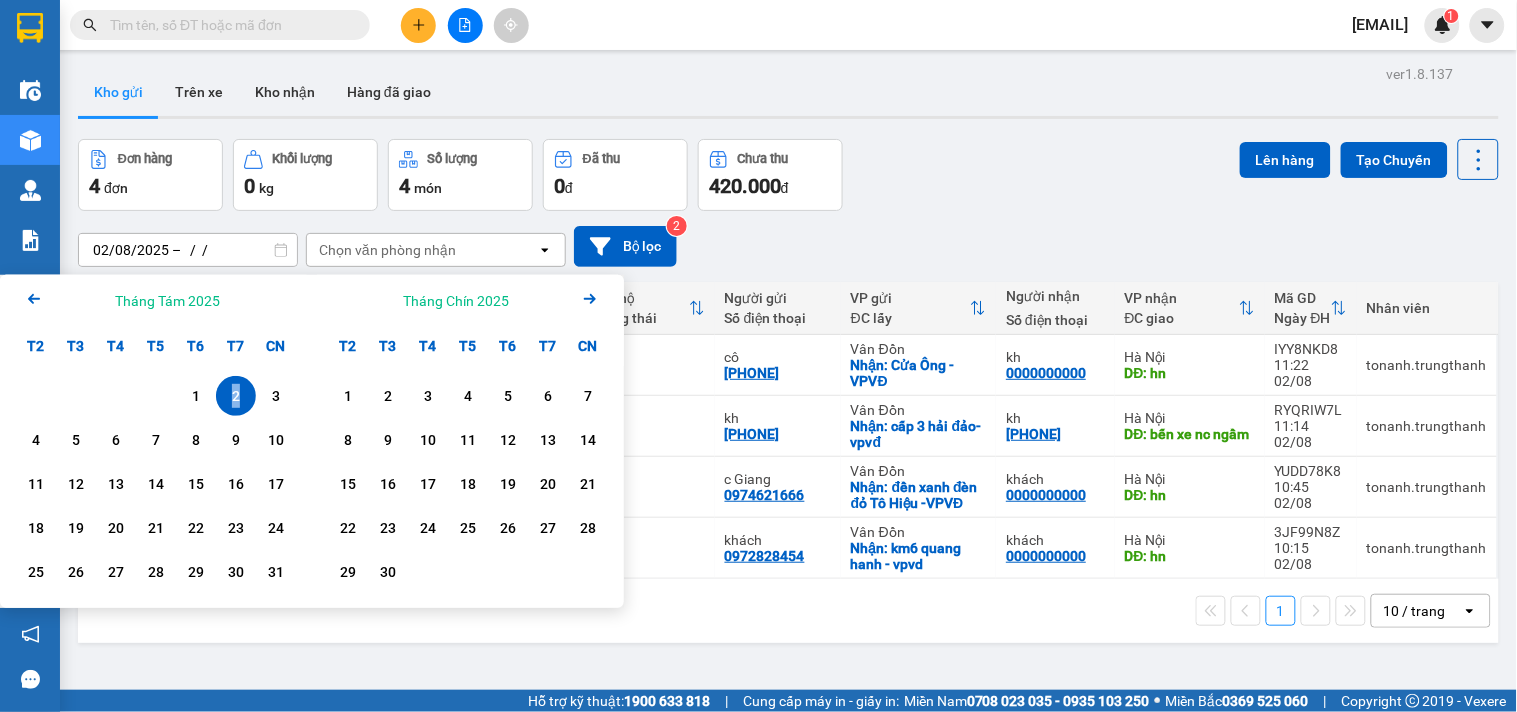 type on "02/08/2025 – 02/08/2025" 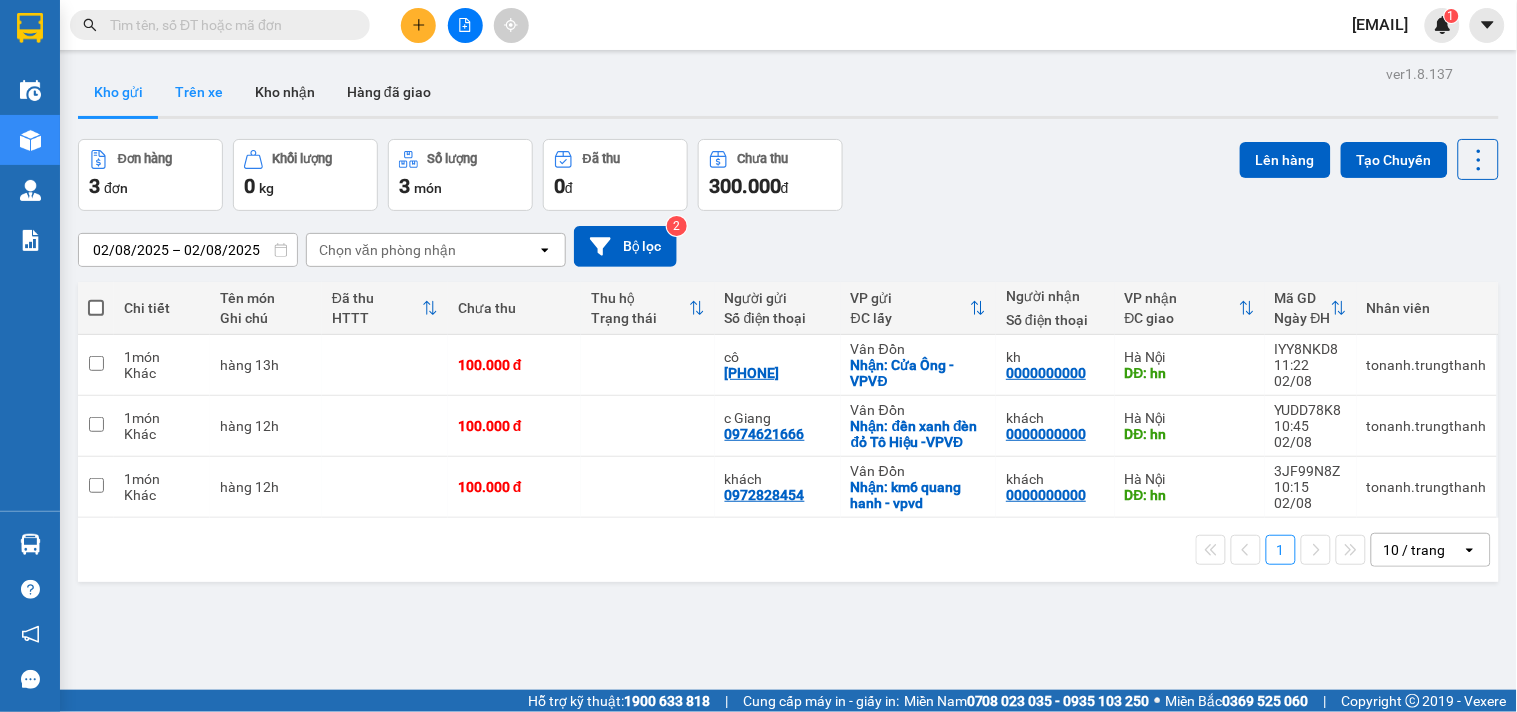click on "Trên xe" at bounding box center [199, 92] 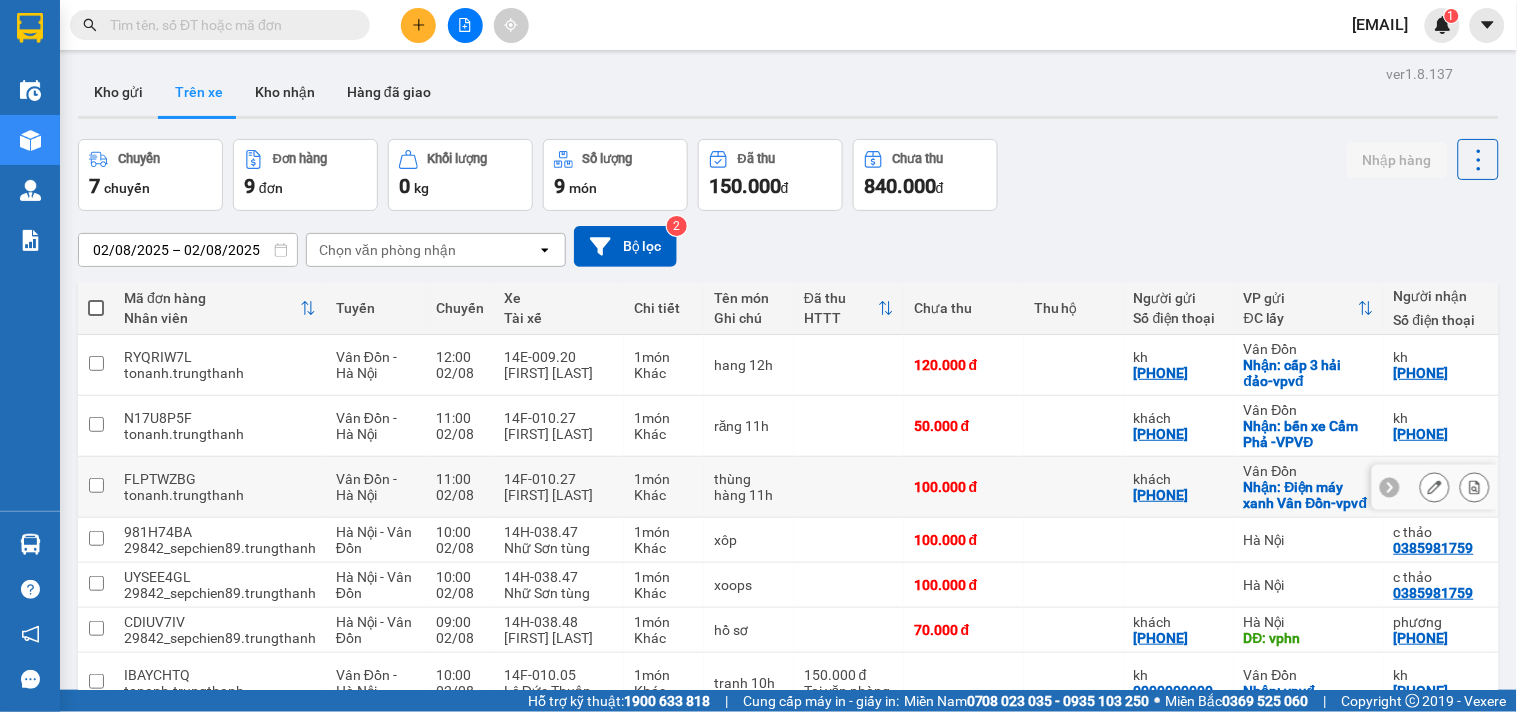 scroll, scrollTop: 222, scrollLeft: 0, axis: vertical 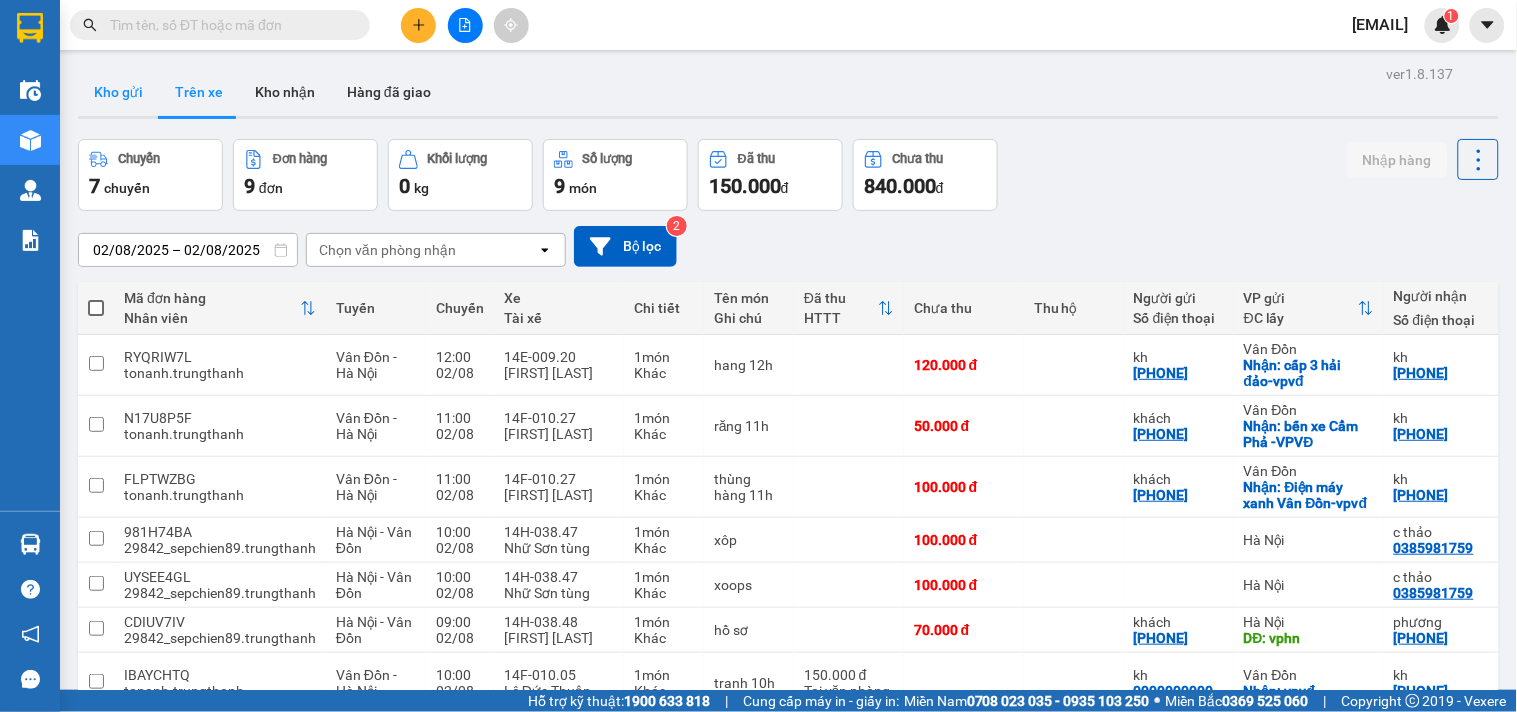 click on "Kho gửi" at bounding box center (118, 92) 